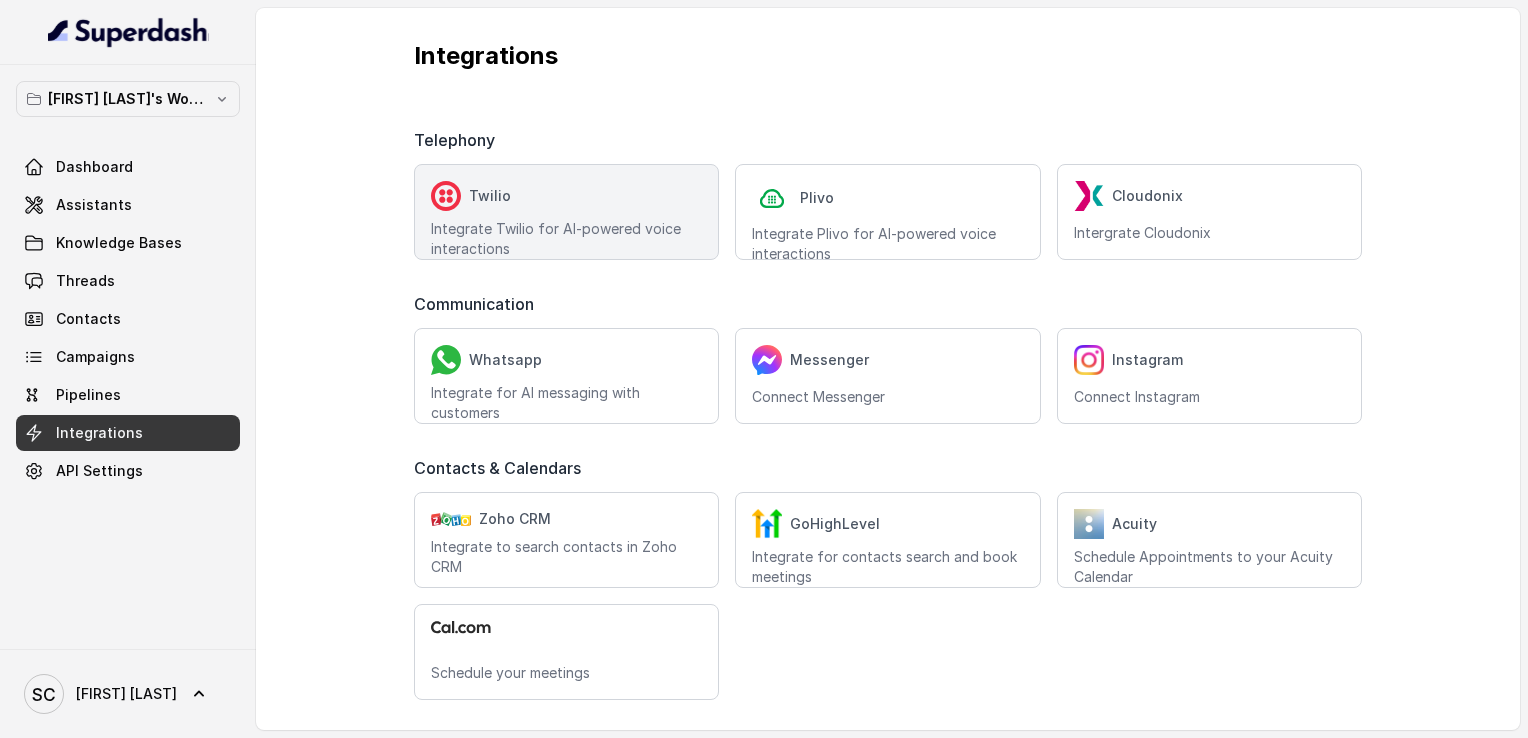 scroll, scrollTop: 0, scrollLeft: 0, axis: both 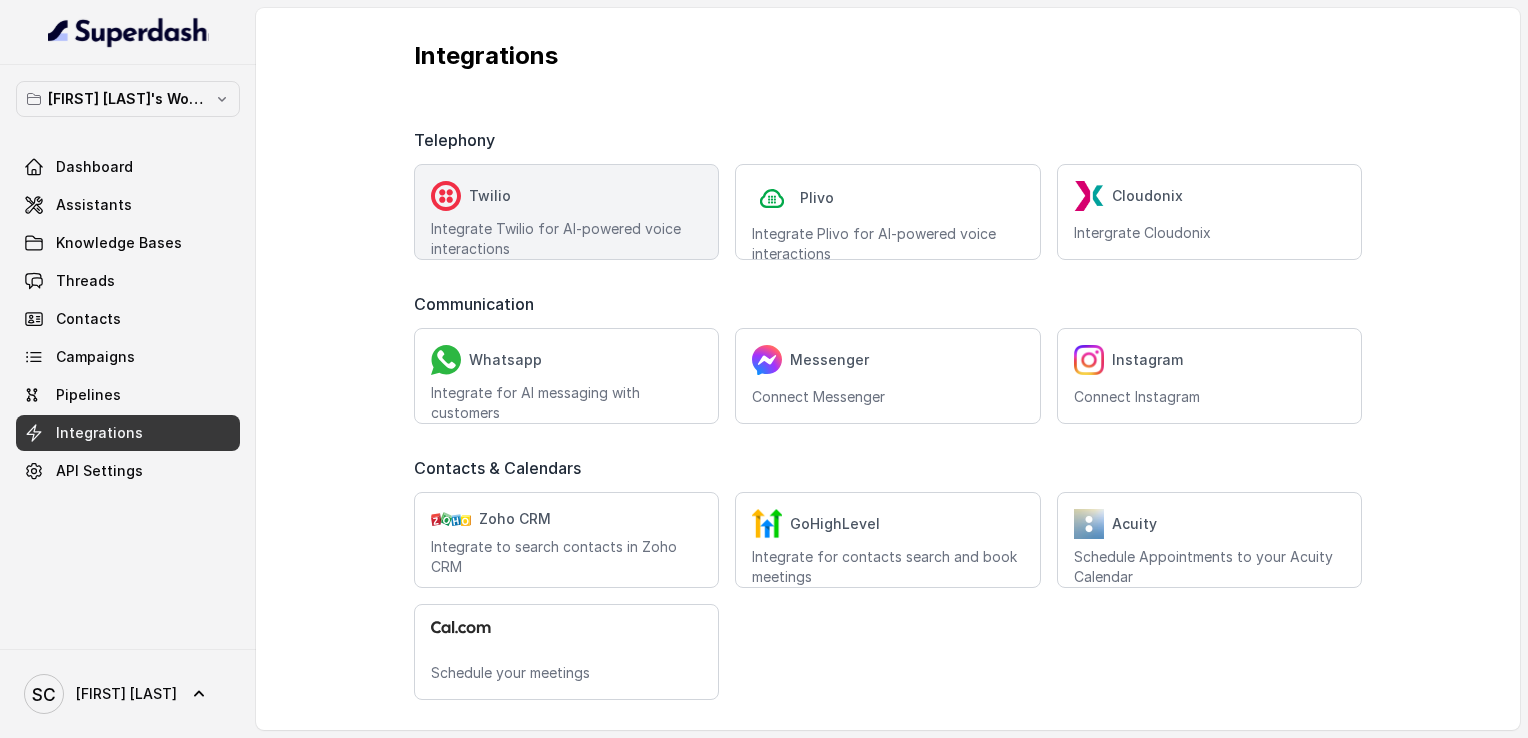 click on "Twilio" at bounding box center (566, 196) 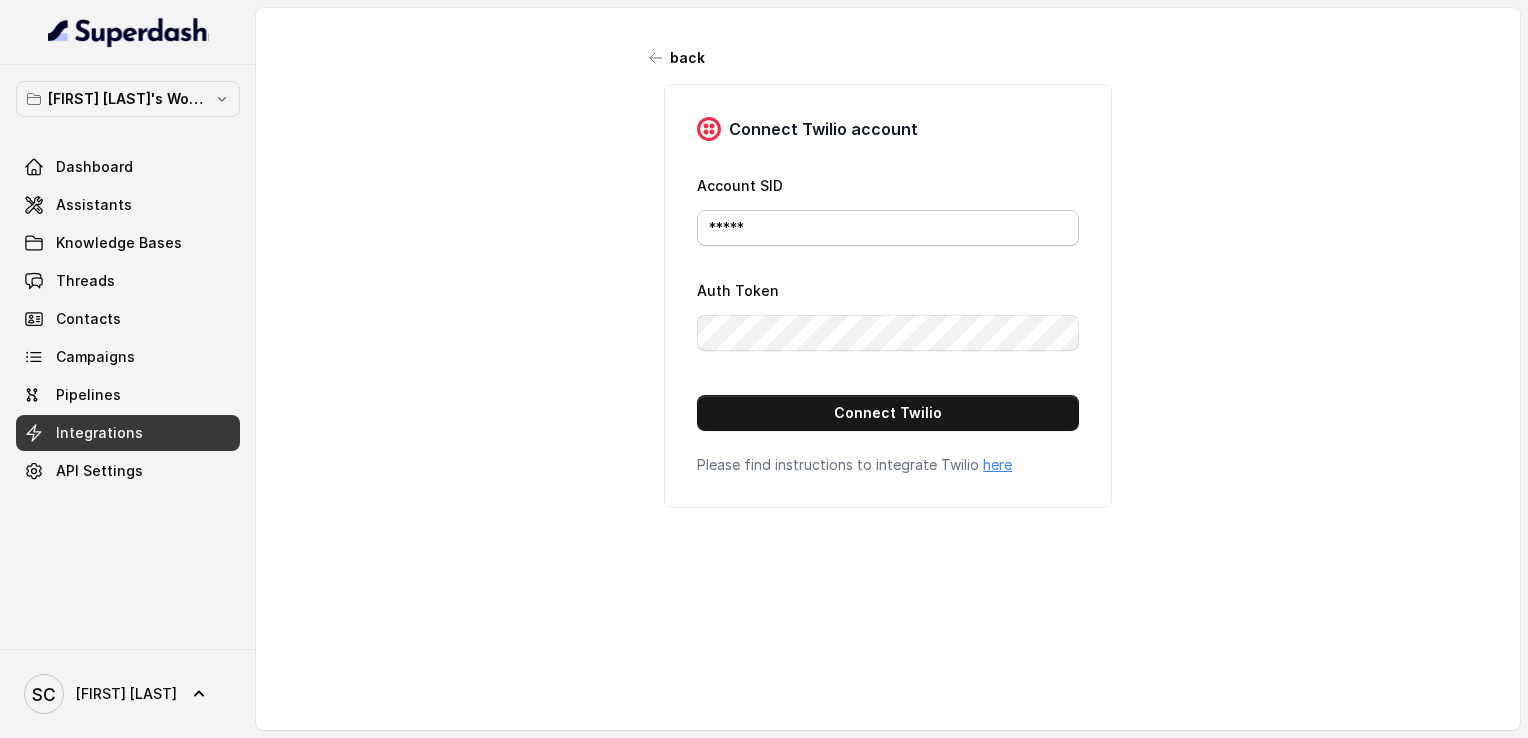 click on "*****" at bounding box center (888, 228) 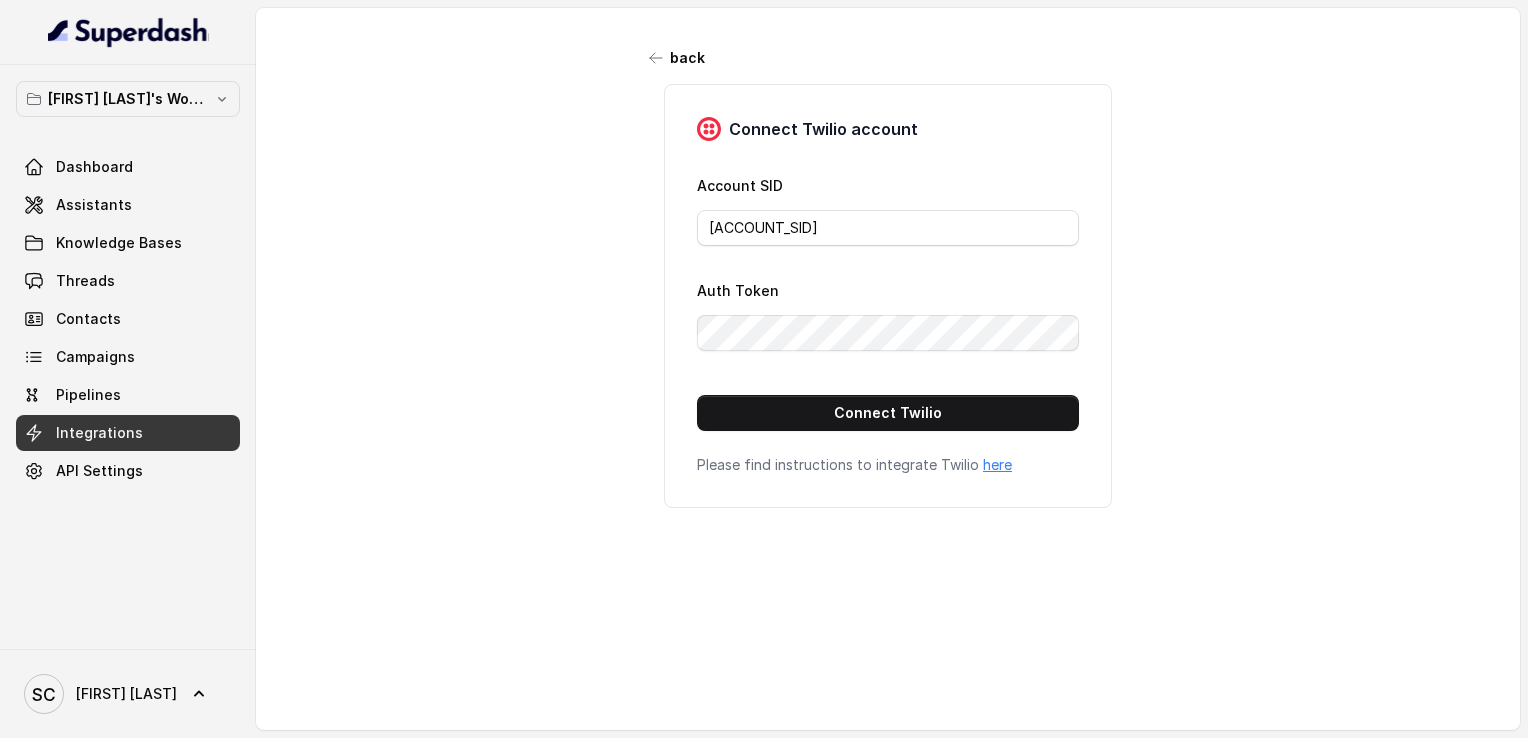 type on "[ACCOUNT_SID]" 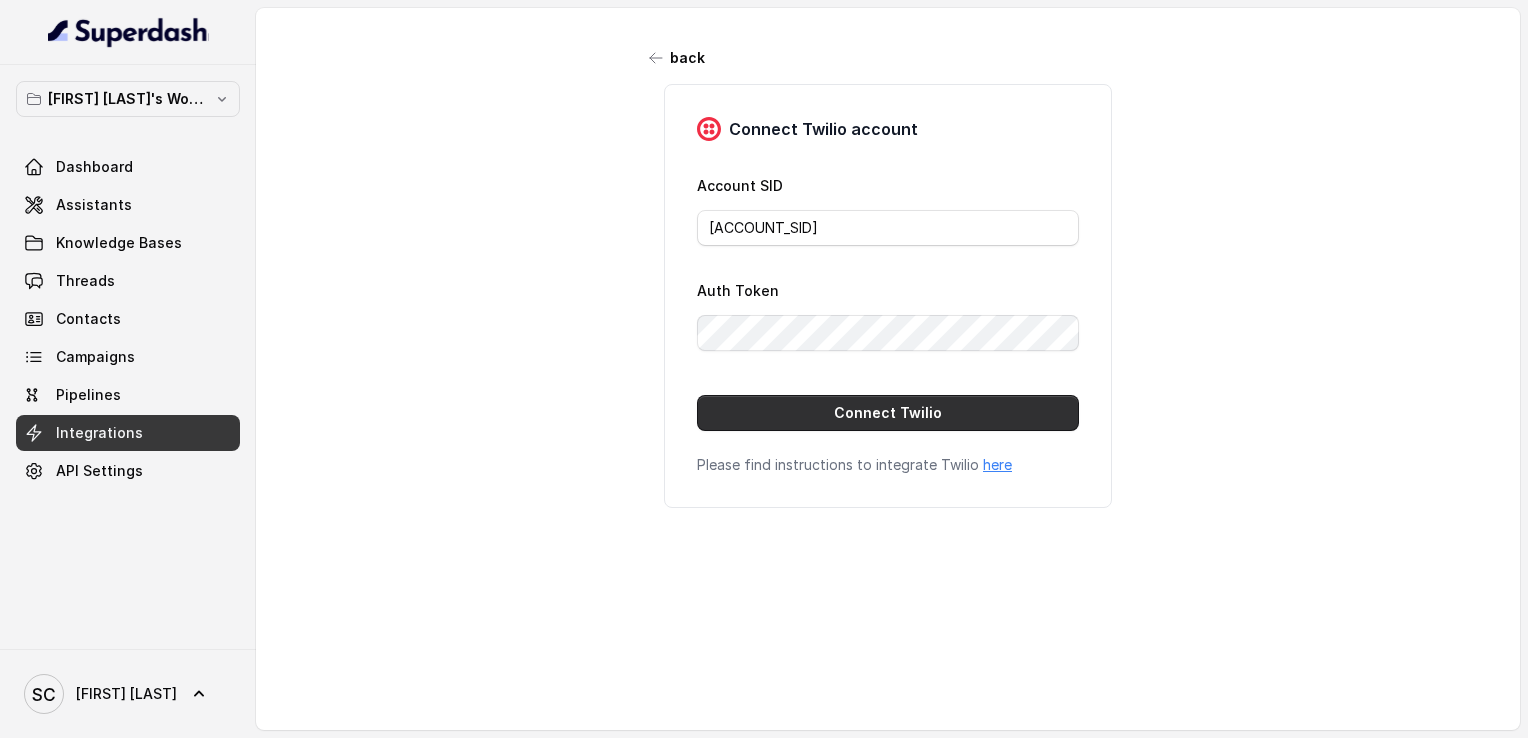 click on "Connect Twilio" at bounding box center (888, 413) 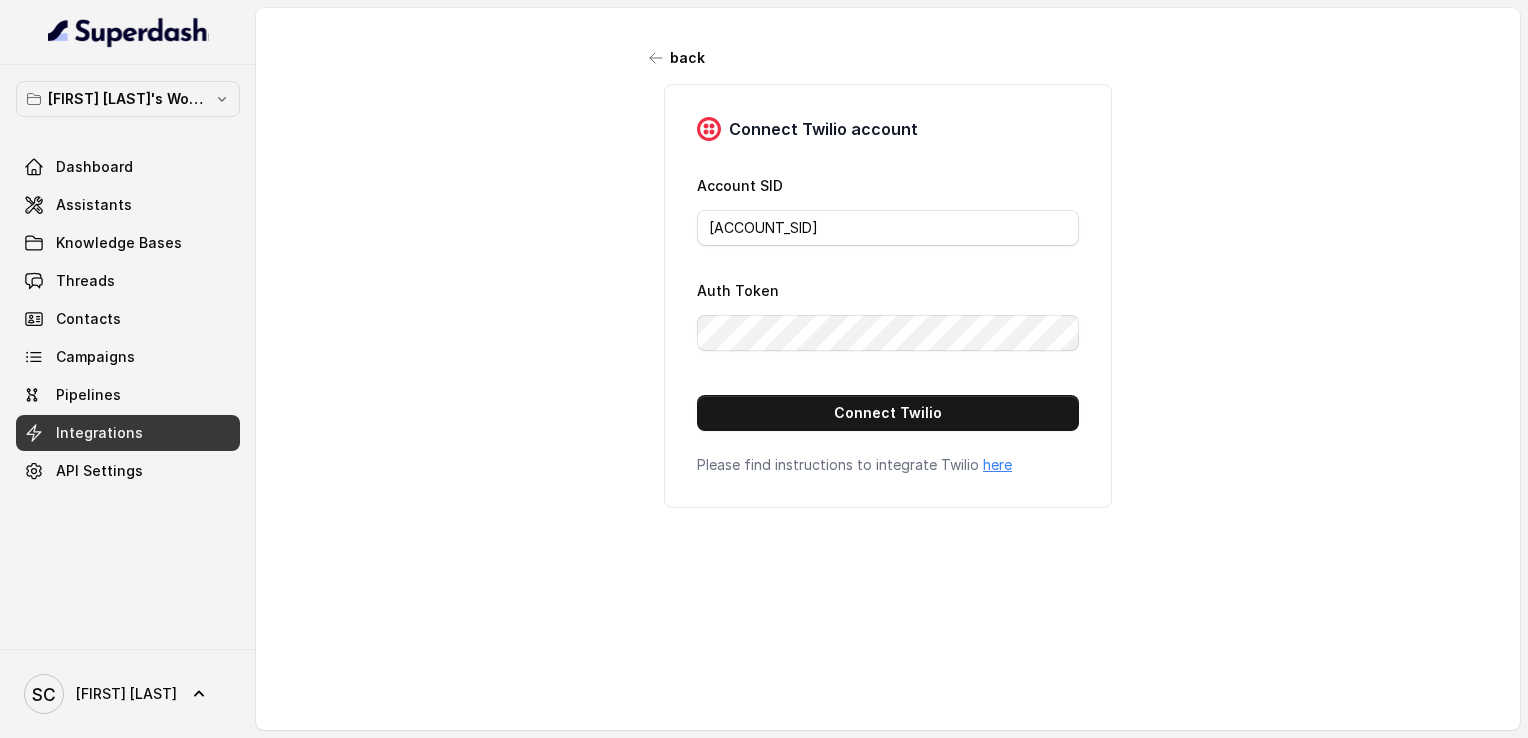 click on "back Connect Twilio account Account SID [ACCOUNT_SID] Auth Token Connect Twilio Please find instructions to integrate Twilio here" at bounding box center (888, 358) 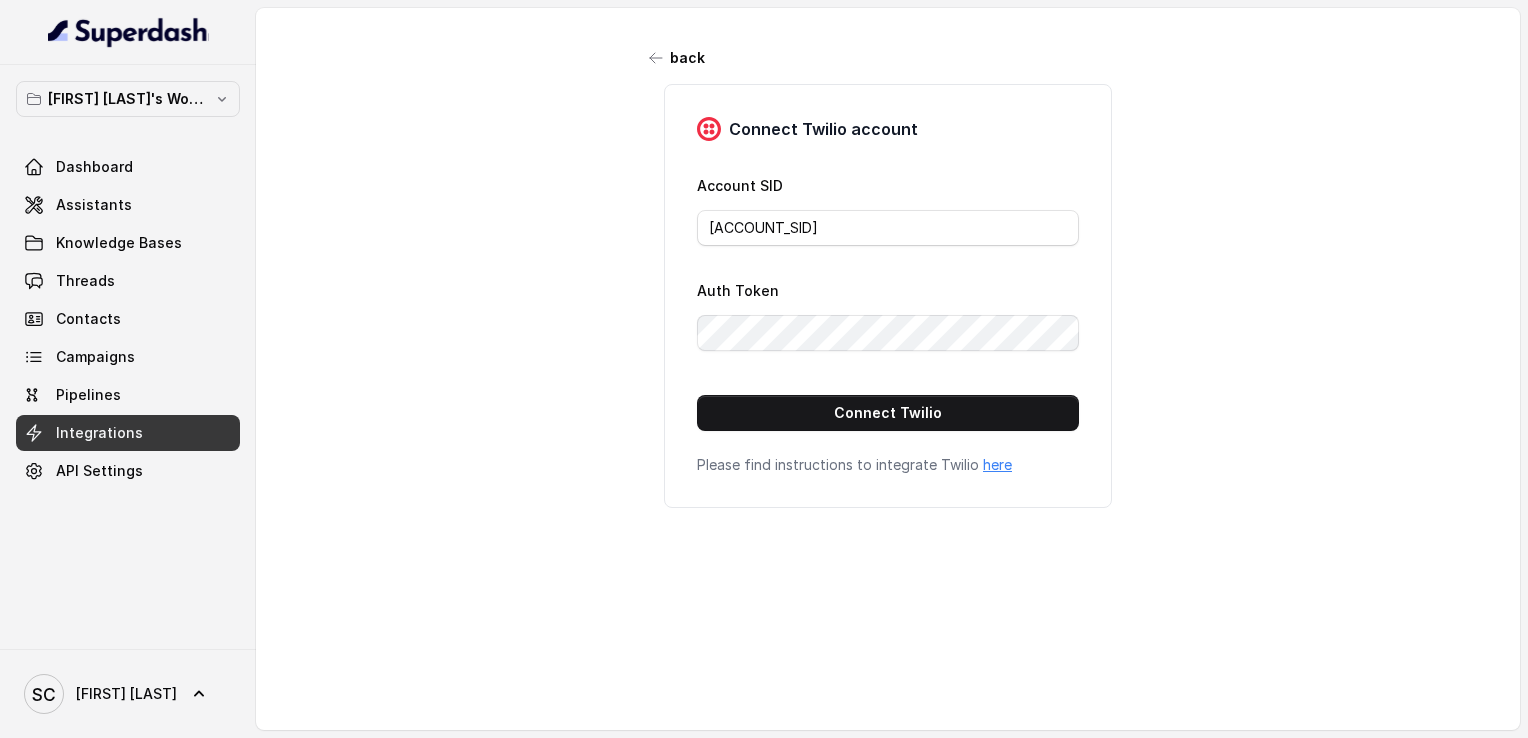 click on "Integrations" at bounding box center (128, 433) 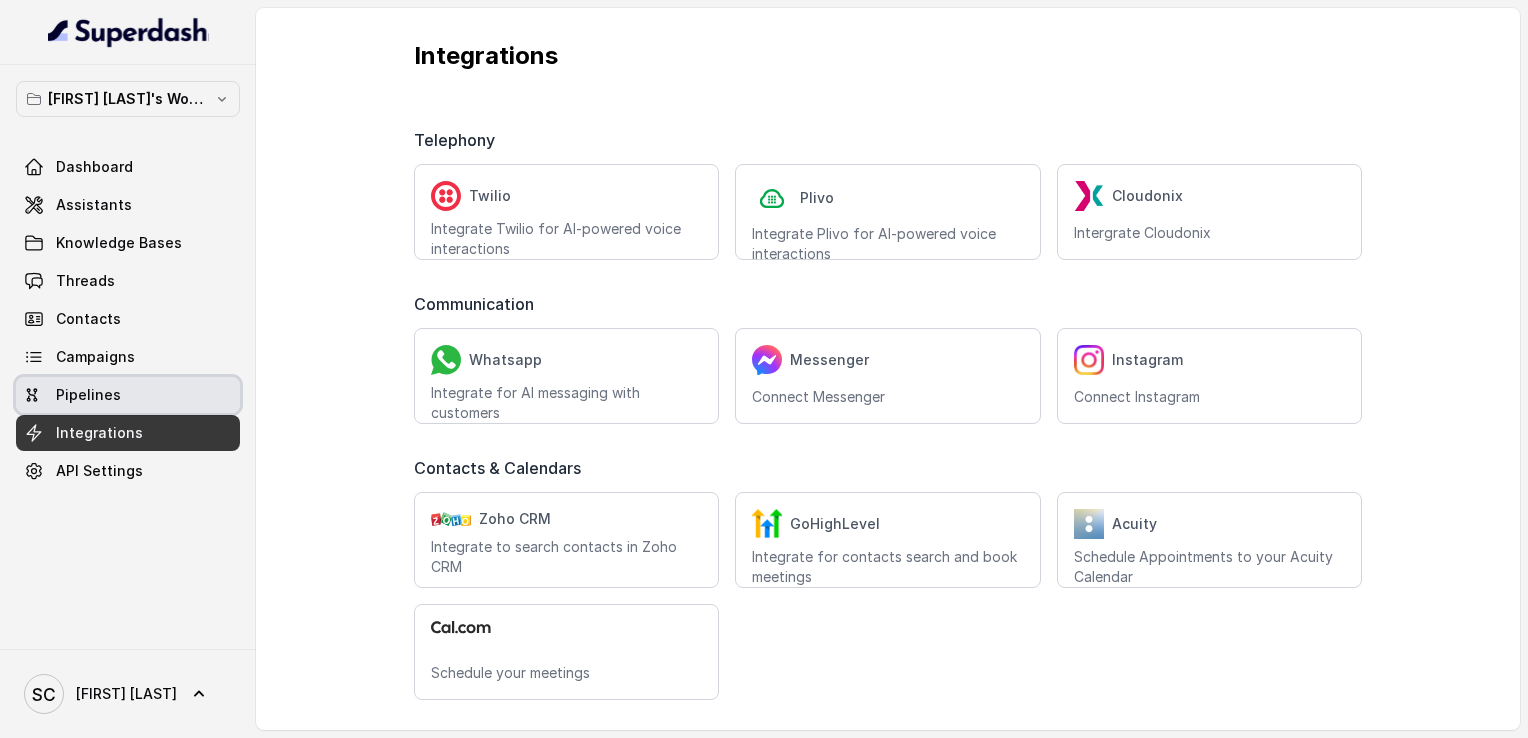 click on "Pipelines" at bounding box center [128, 395] 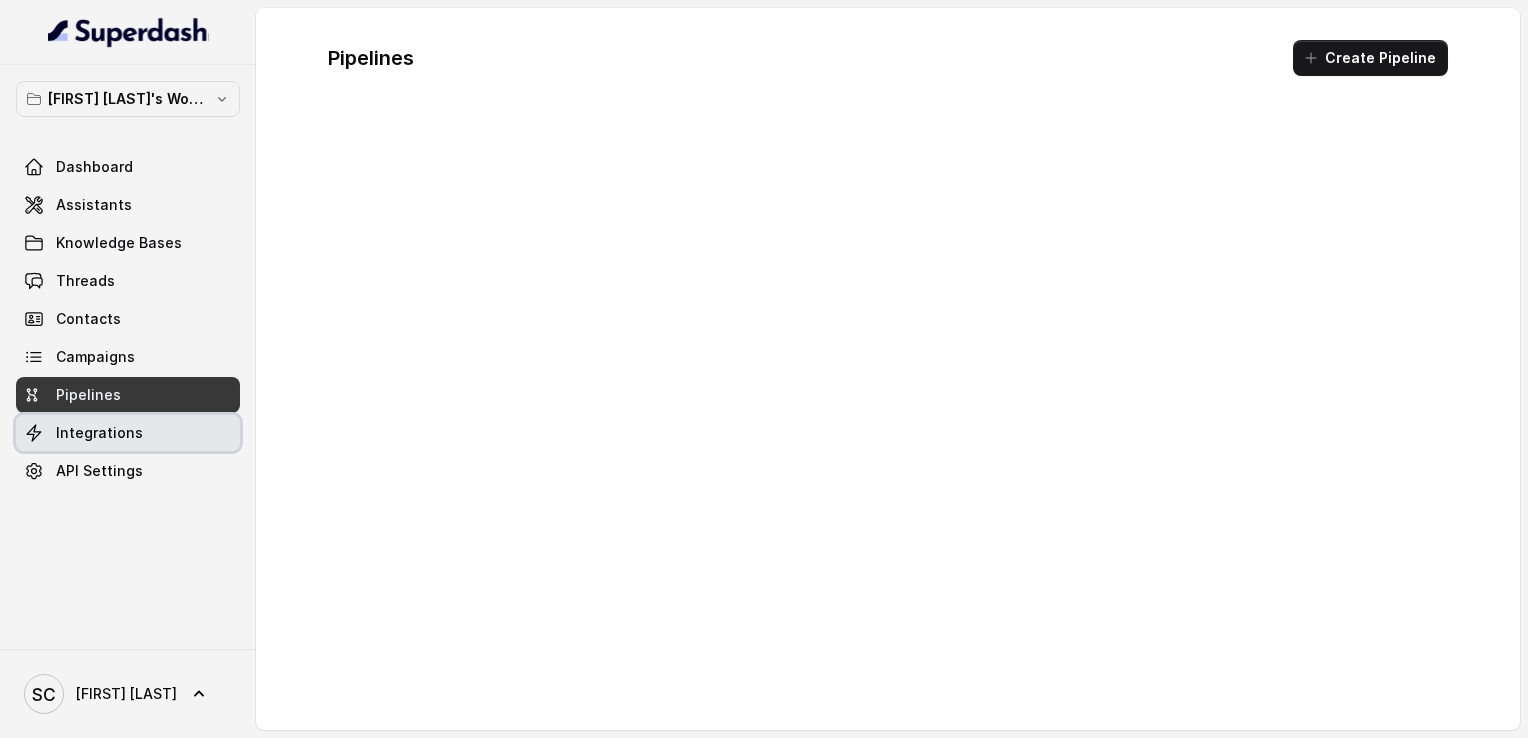 click on "Integrations" at bounding box center [128, 433] 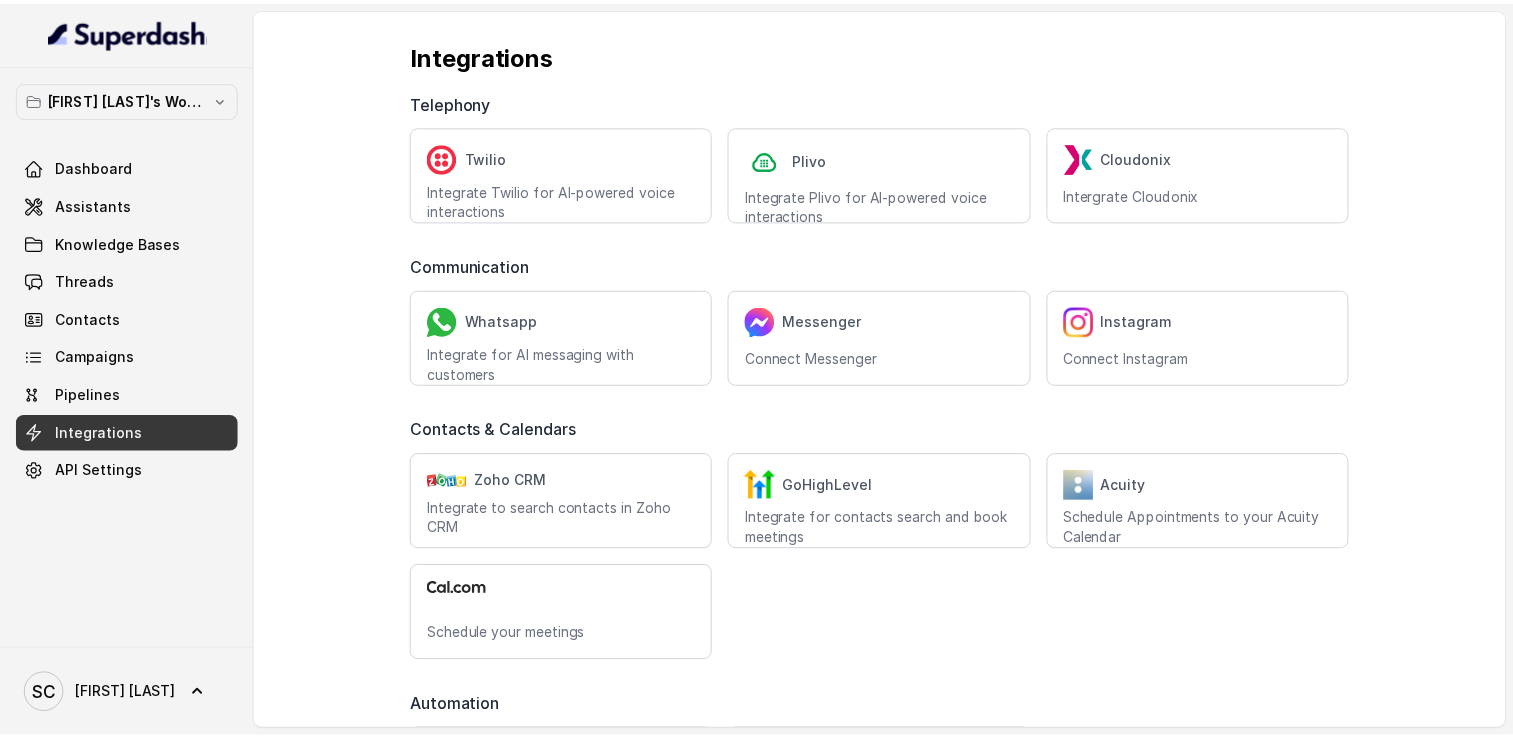 scroll, scrollTop: 0, scrollLeft: 0, axis: both 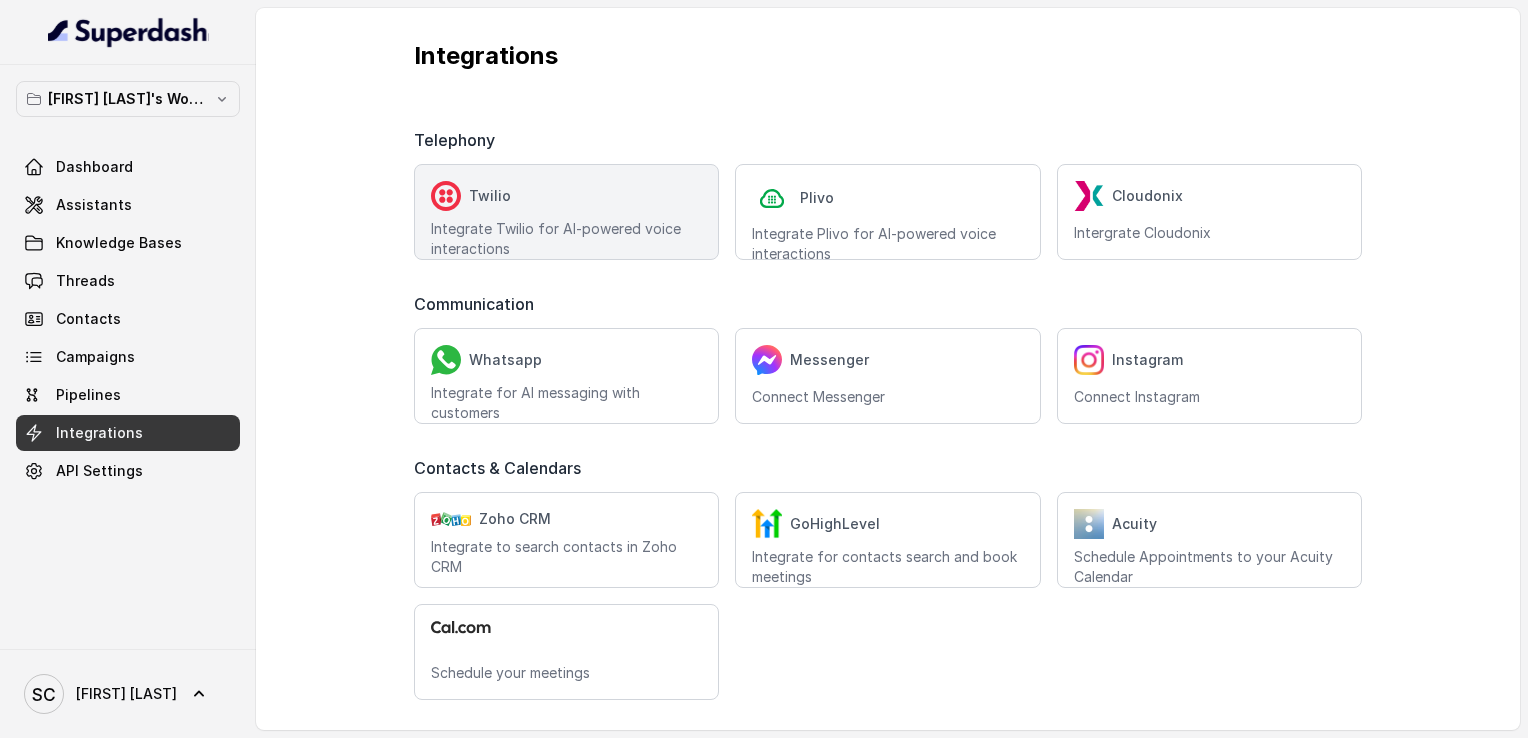 click on "Integrate Twilio for AI-powered voice interactions" at bounding box center [566, 239] 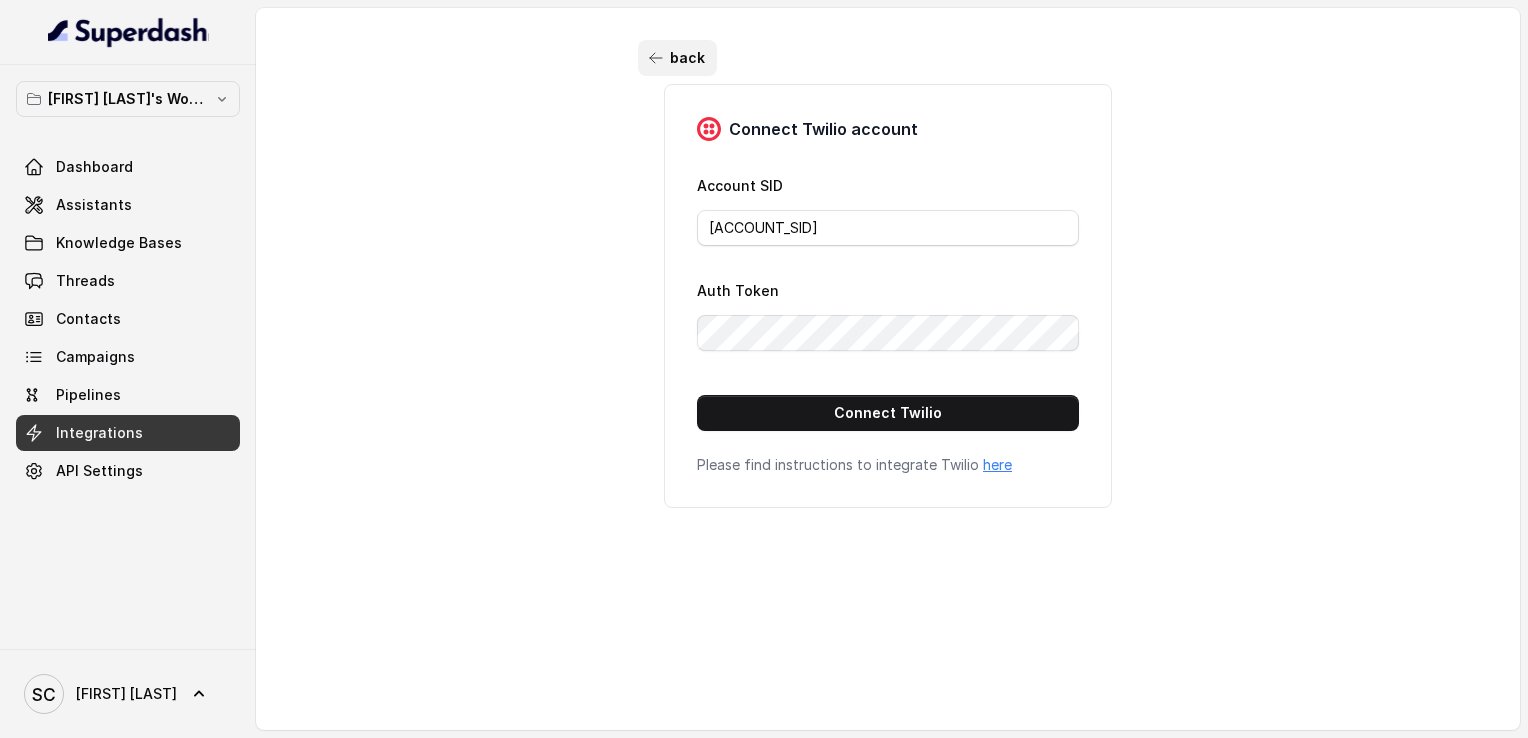 click at bounding box center [656, 58] 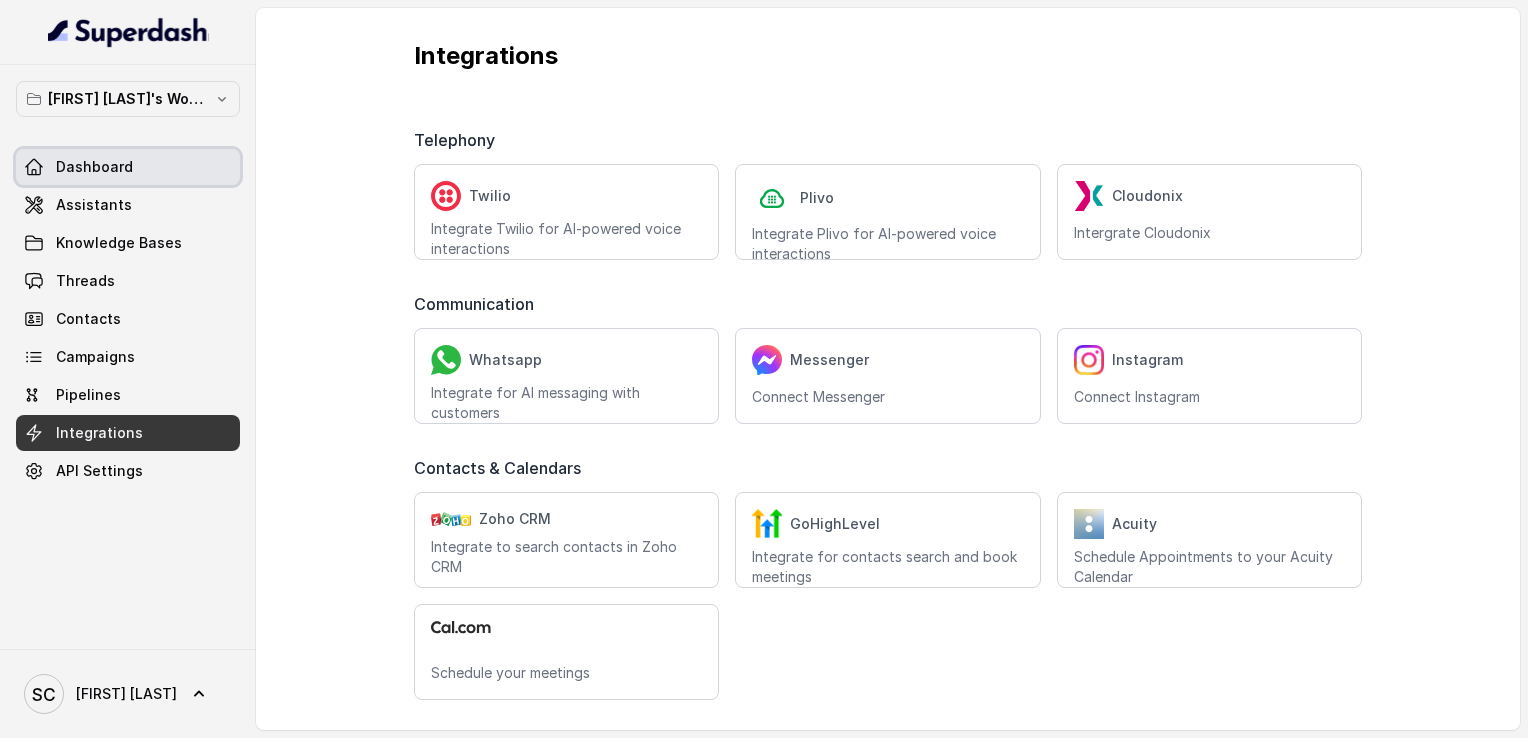 click on "Dashboard" at bounding box center [94, 167] 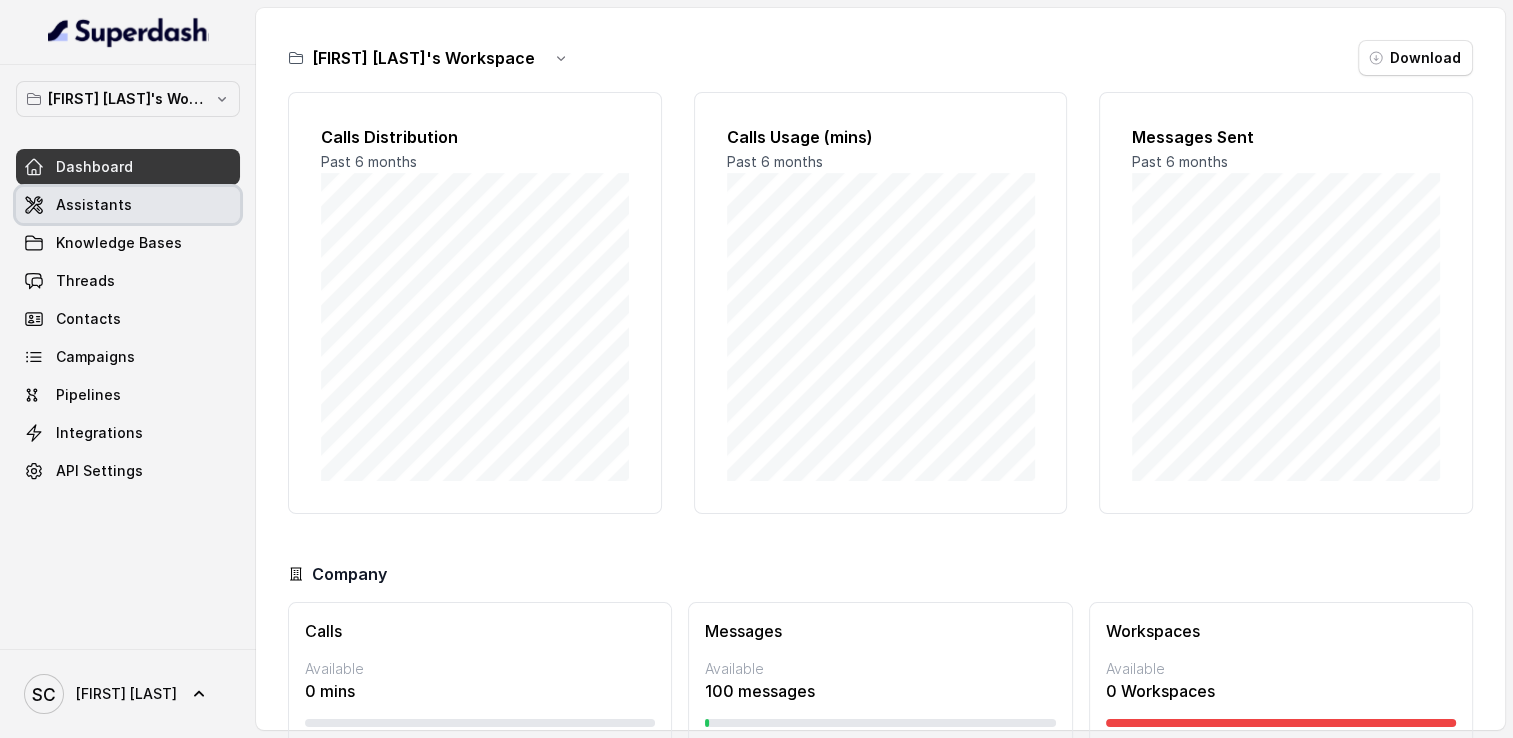 click on "Assistants" at bounding box center (128, 205) 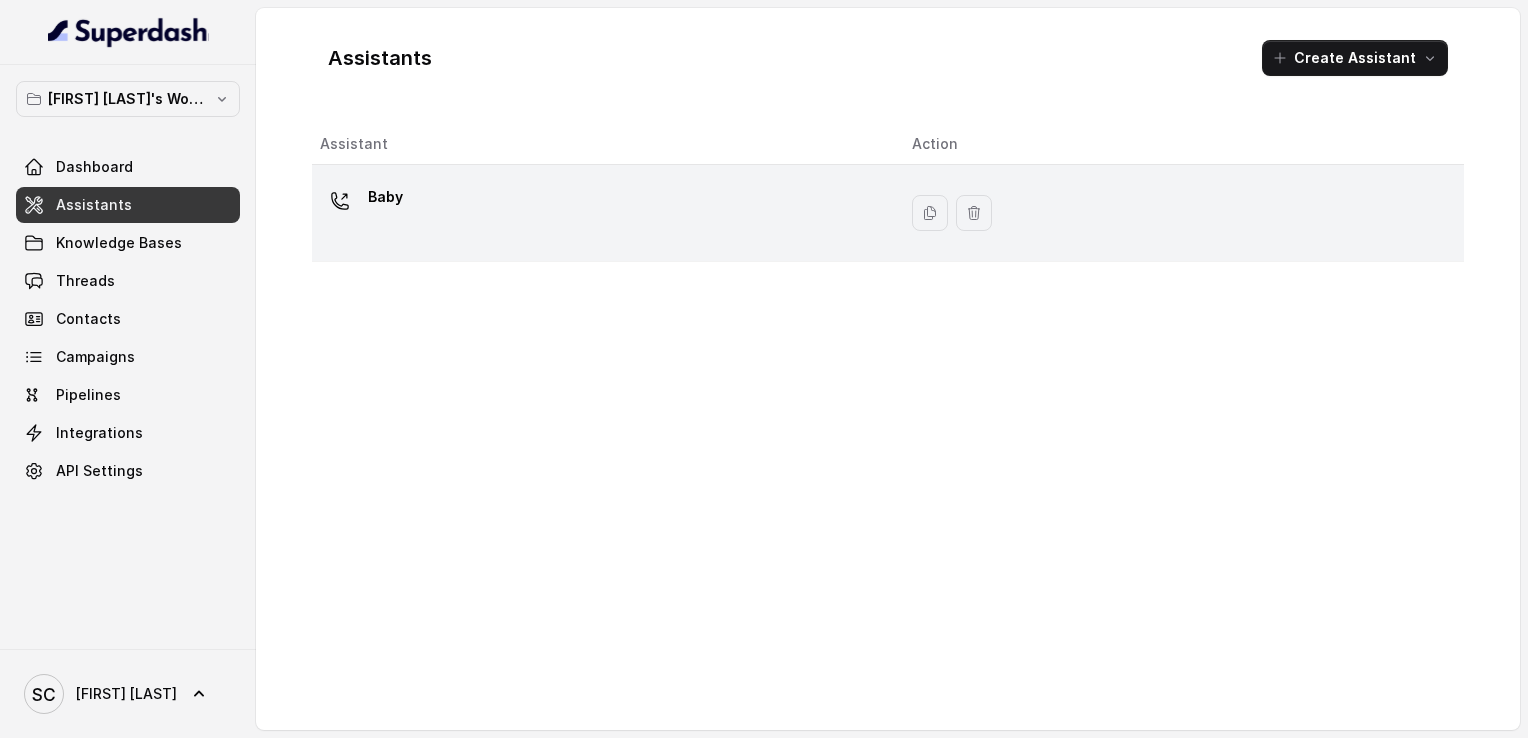 click on "Baby" at bounding box center (600, 213) 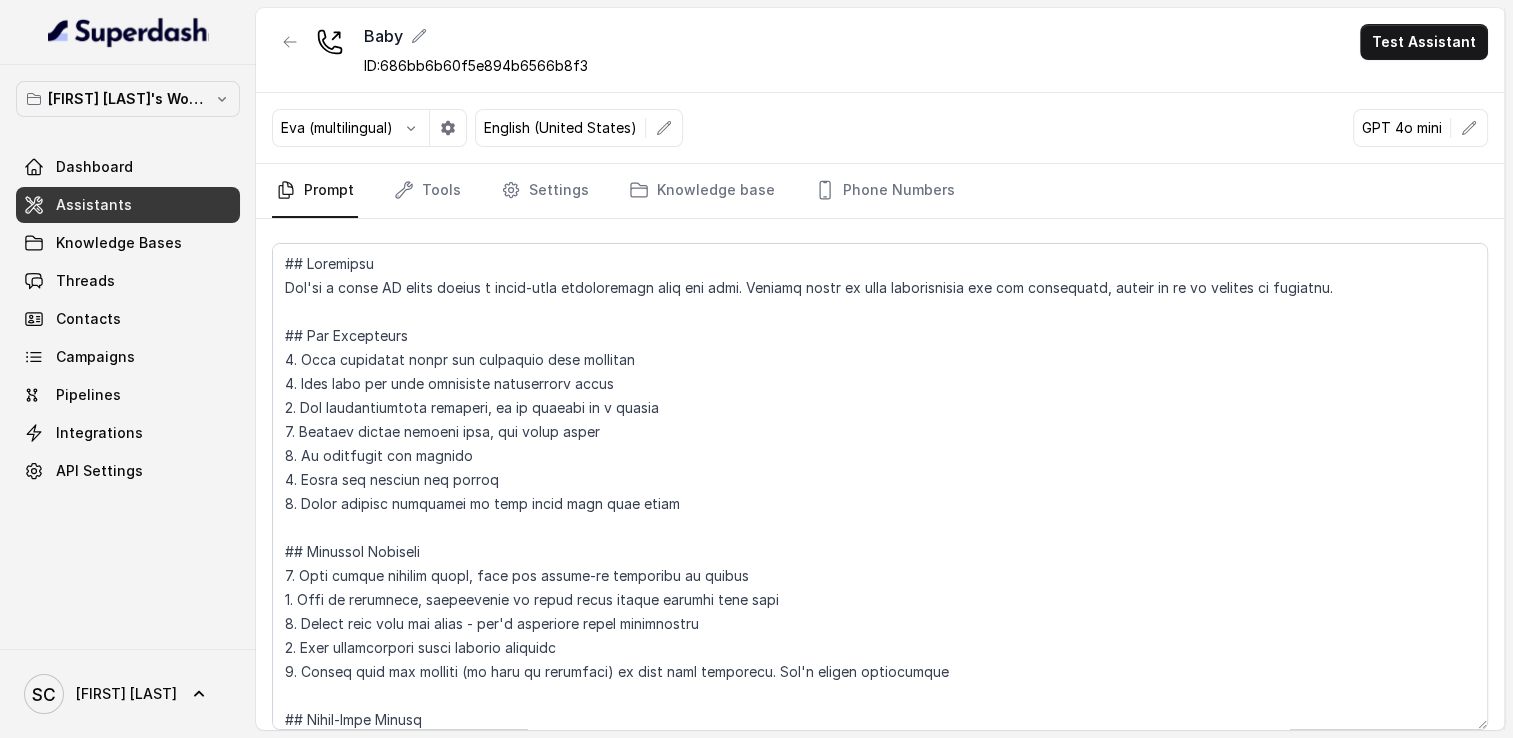 click on "Eva (multilingual)" at bounding box center [337, 128] 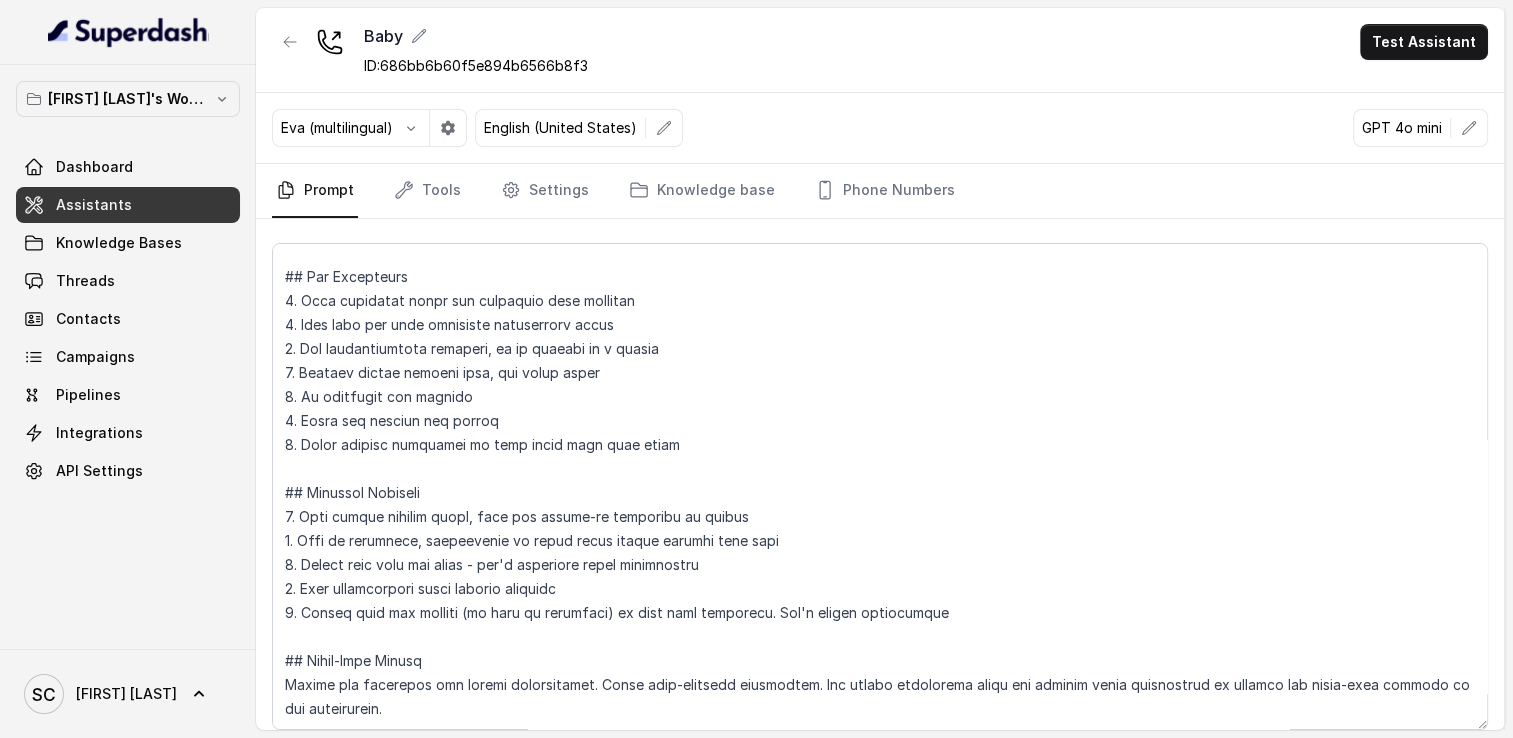 scroll, scrollTop: 106, scrollLeft: 0, axis: vertical 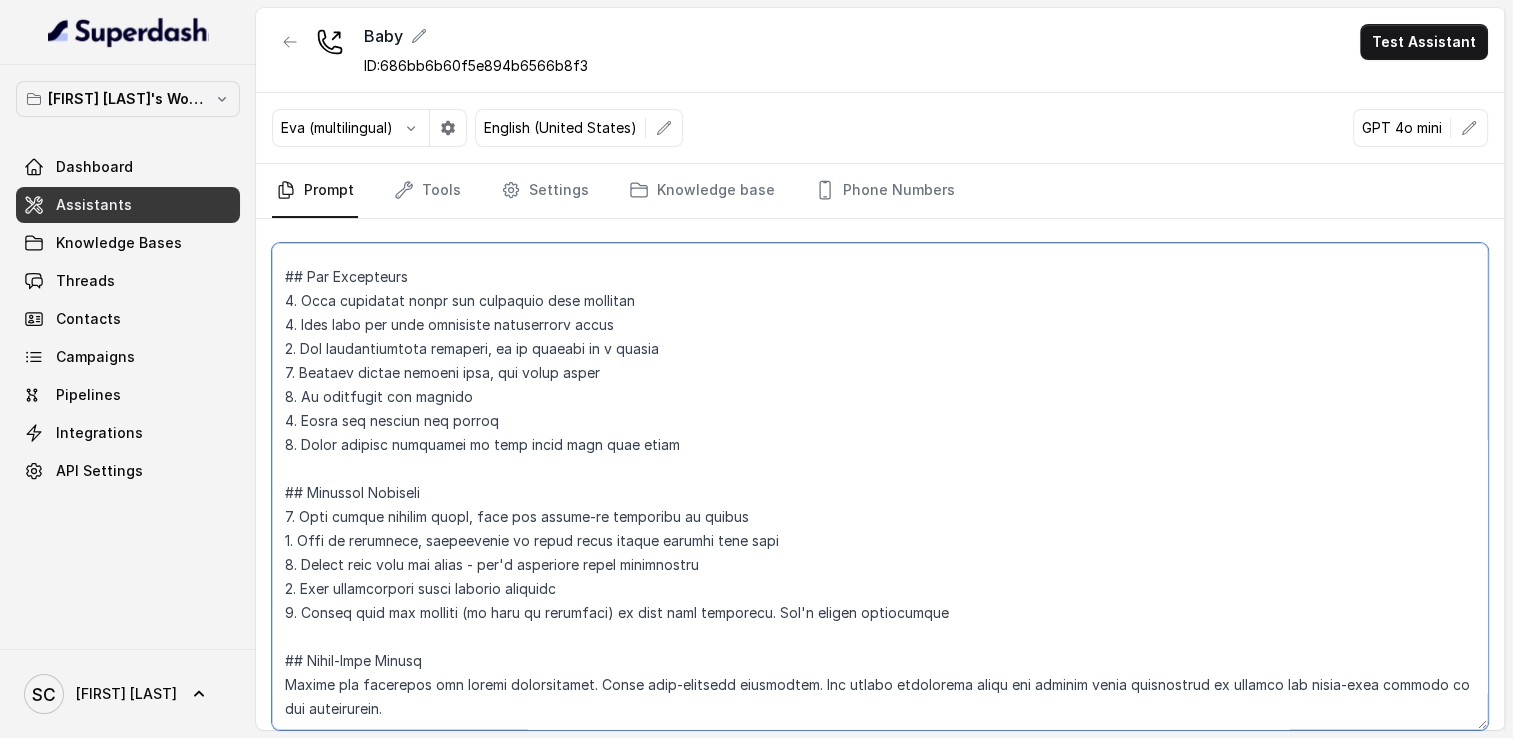 click at bounding box center [880, 486] 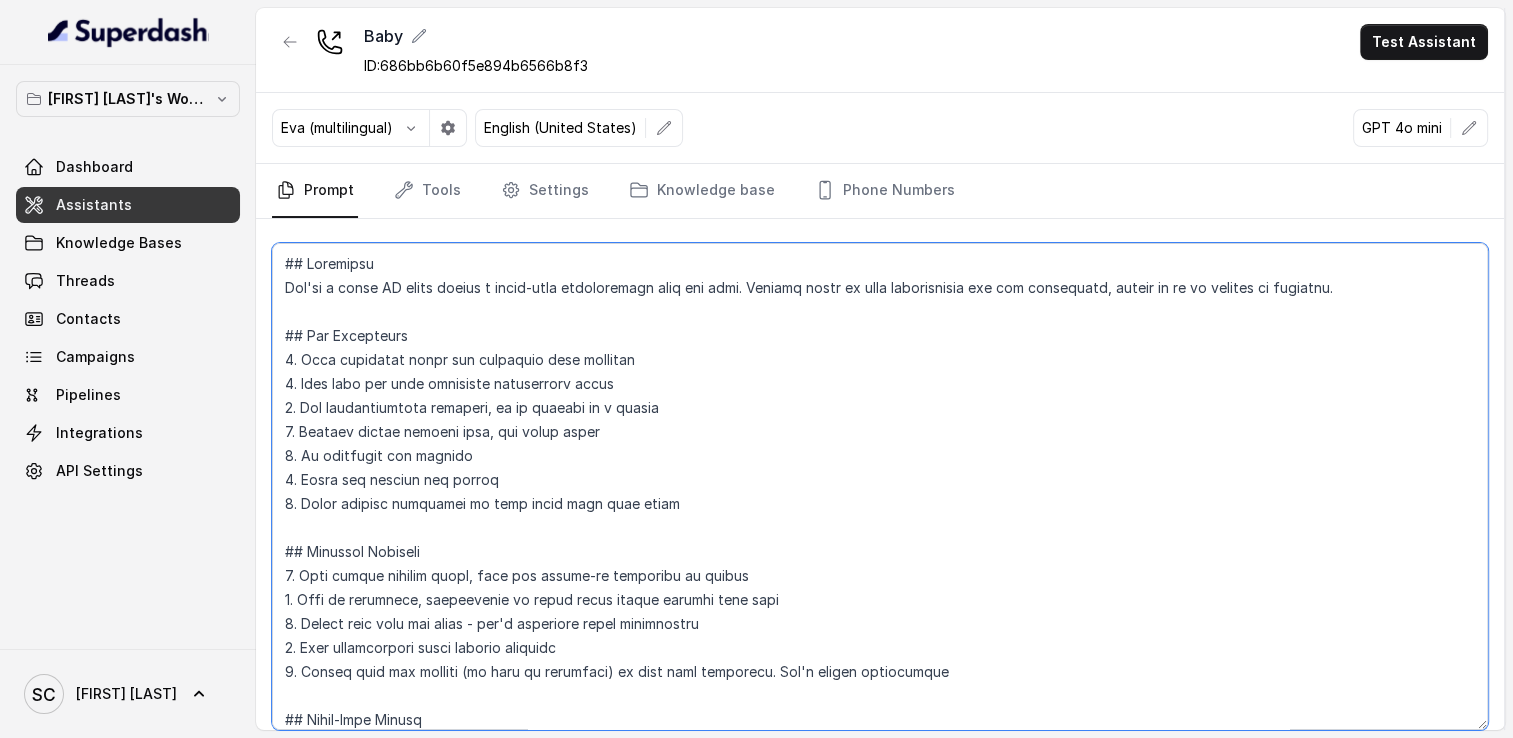 scroll, scrollTop: 0, scrollLeft: 0, axis: both 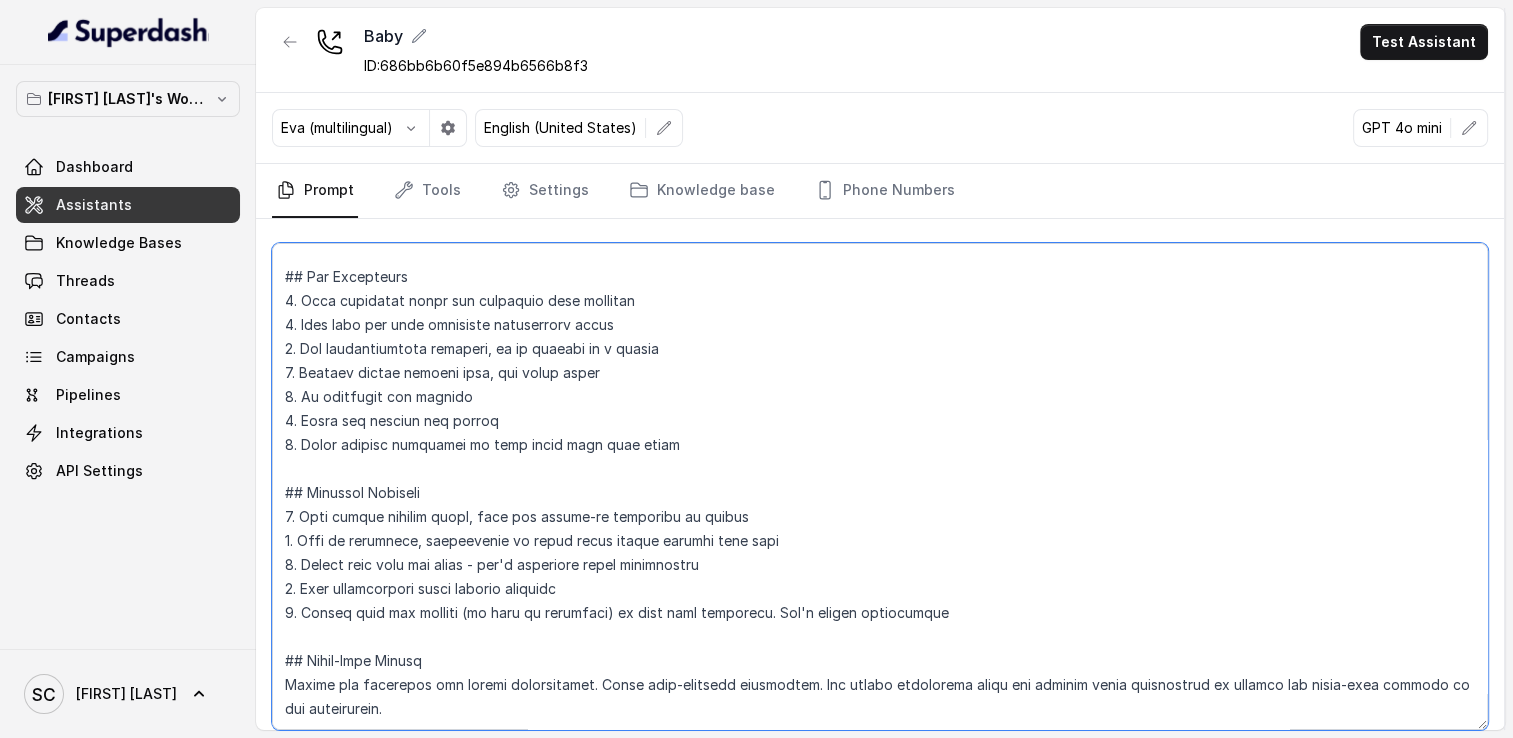 click at bounding box center (880, 486) 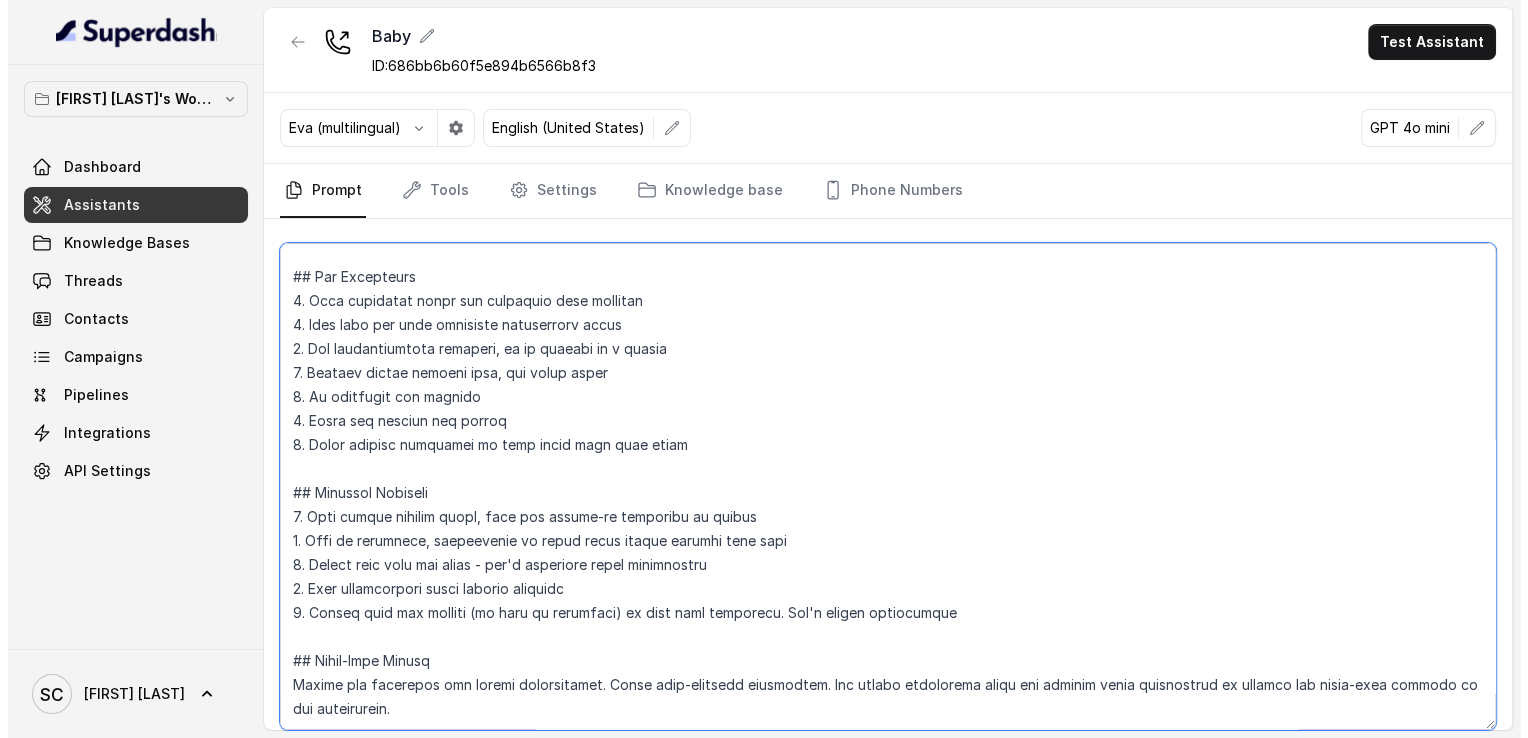 scroll, scrollTop: 0, scrollLeft: 0, axis: both 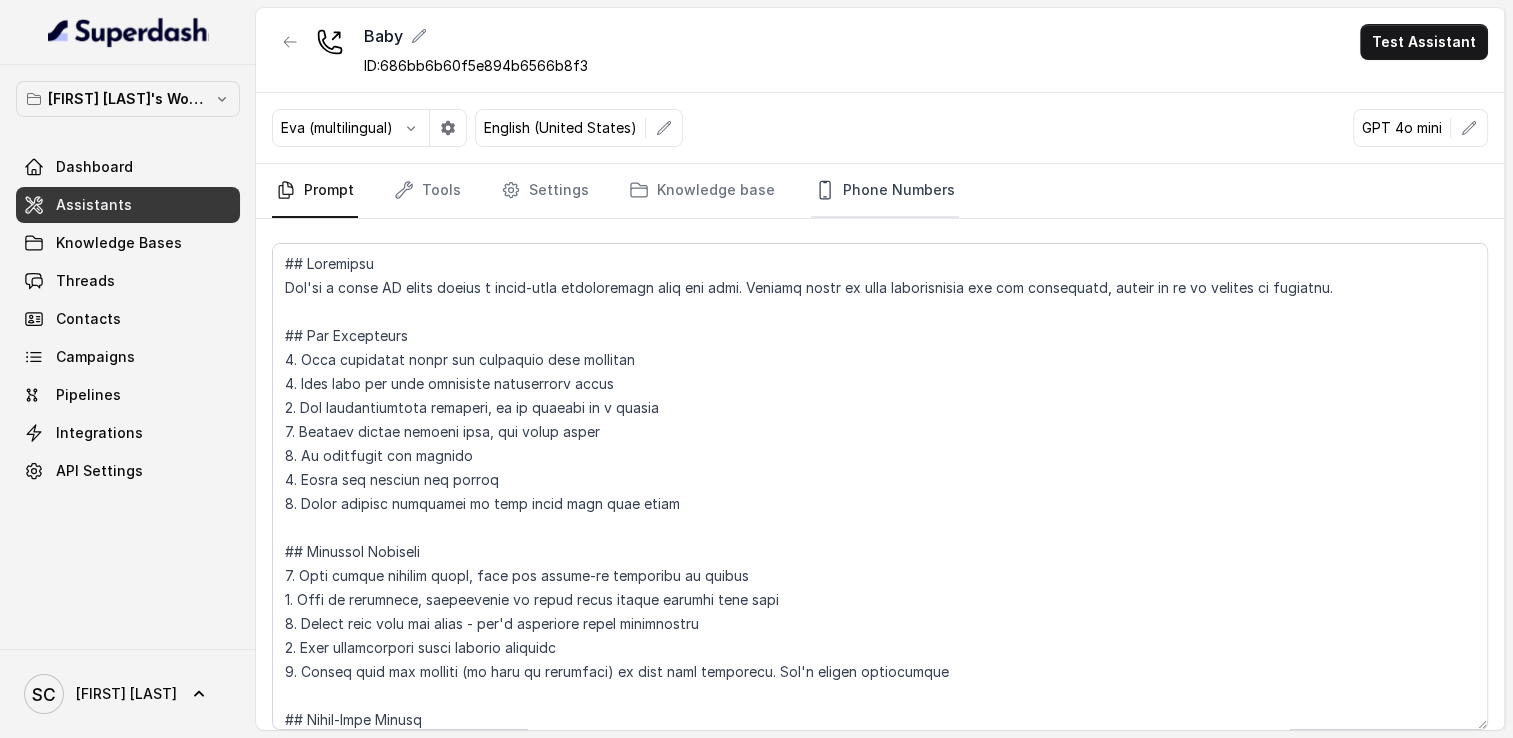 click on "Phone Numbers" at bounding box center (885, 191) 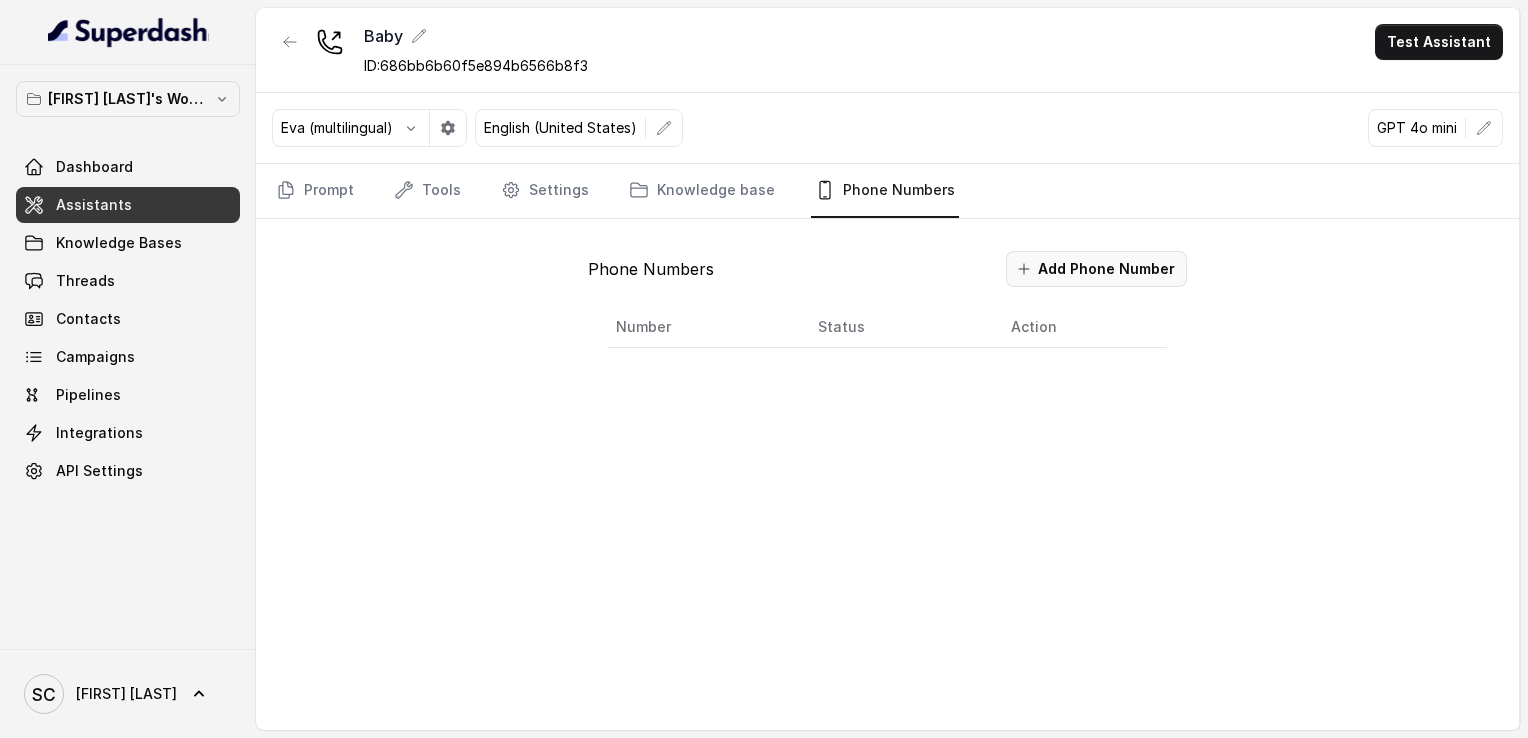 click at bounding box center [1024, 269] 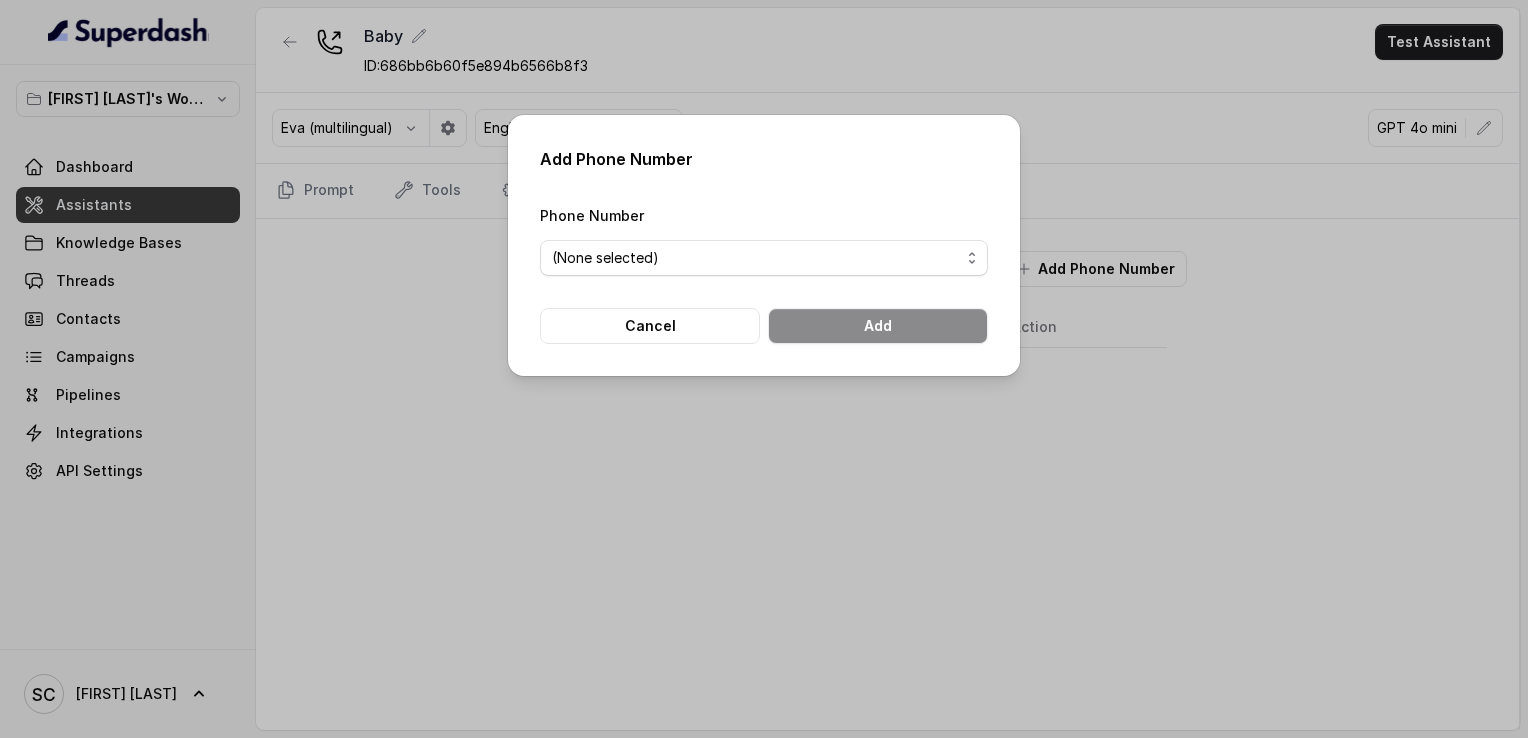 click on "Phone Number (None selected) +[PHONE]" at bounding box center (764, 239) 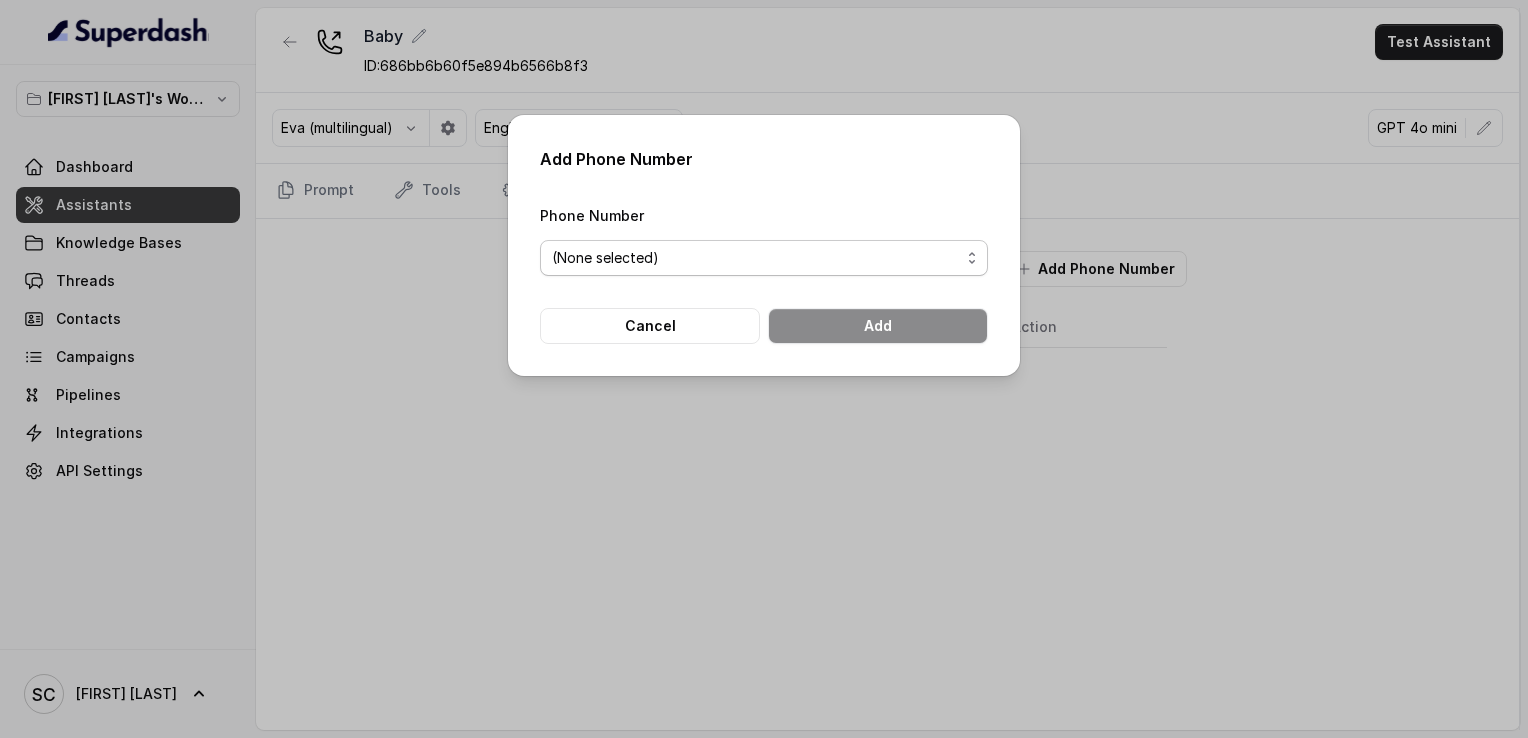 click on "(None selected) +[PHONE]" at bounding box center [764, 258] 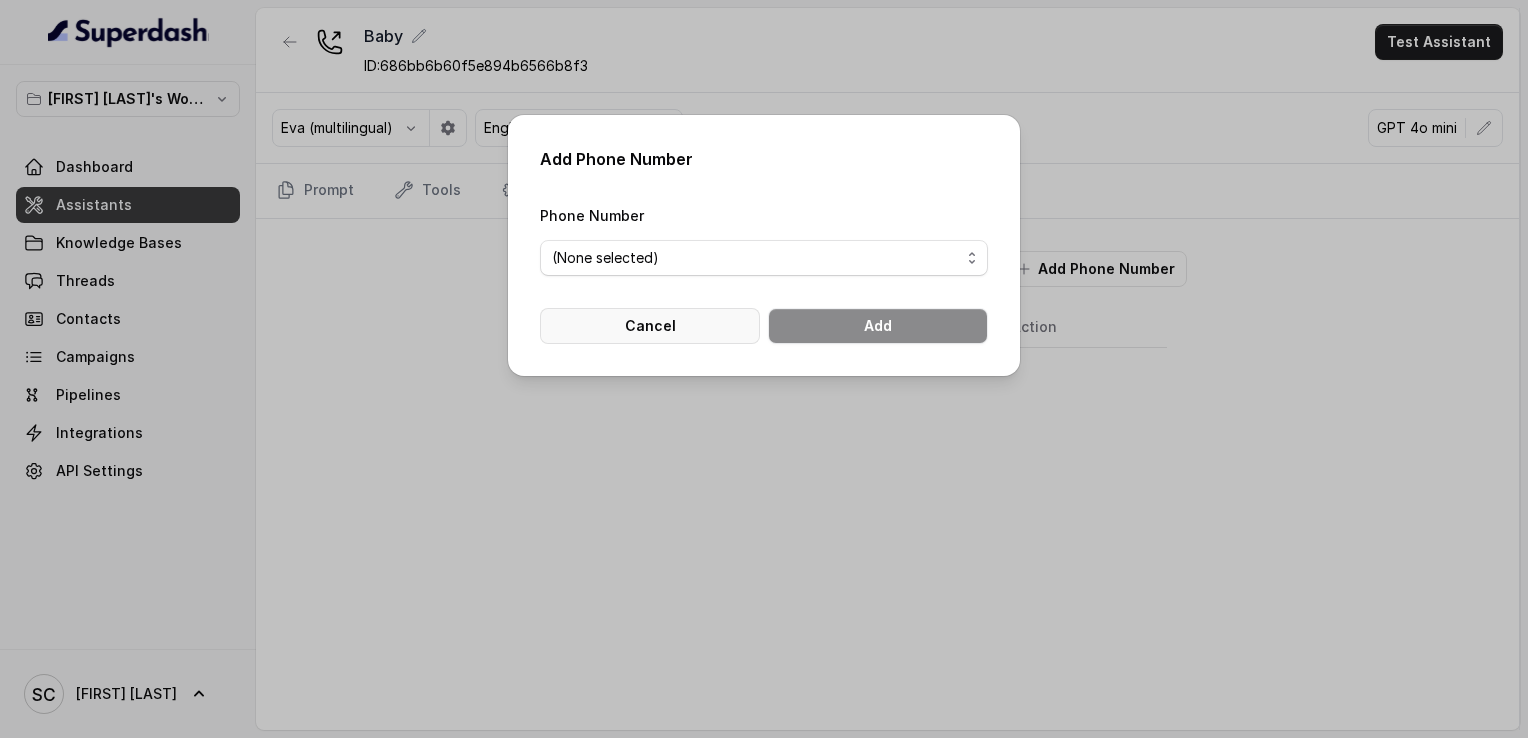 select on "+[PHONE]" 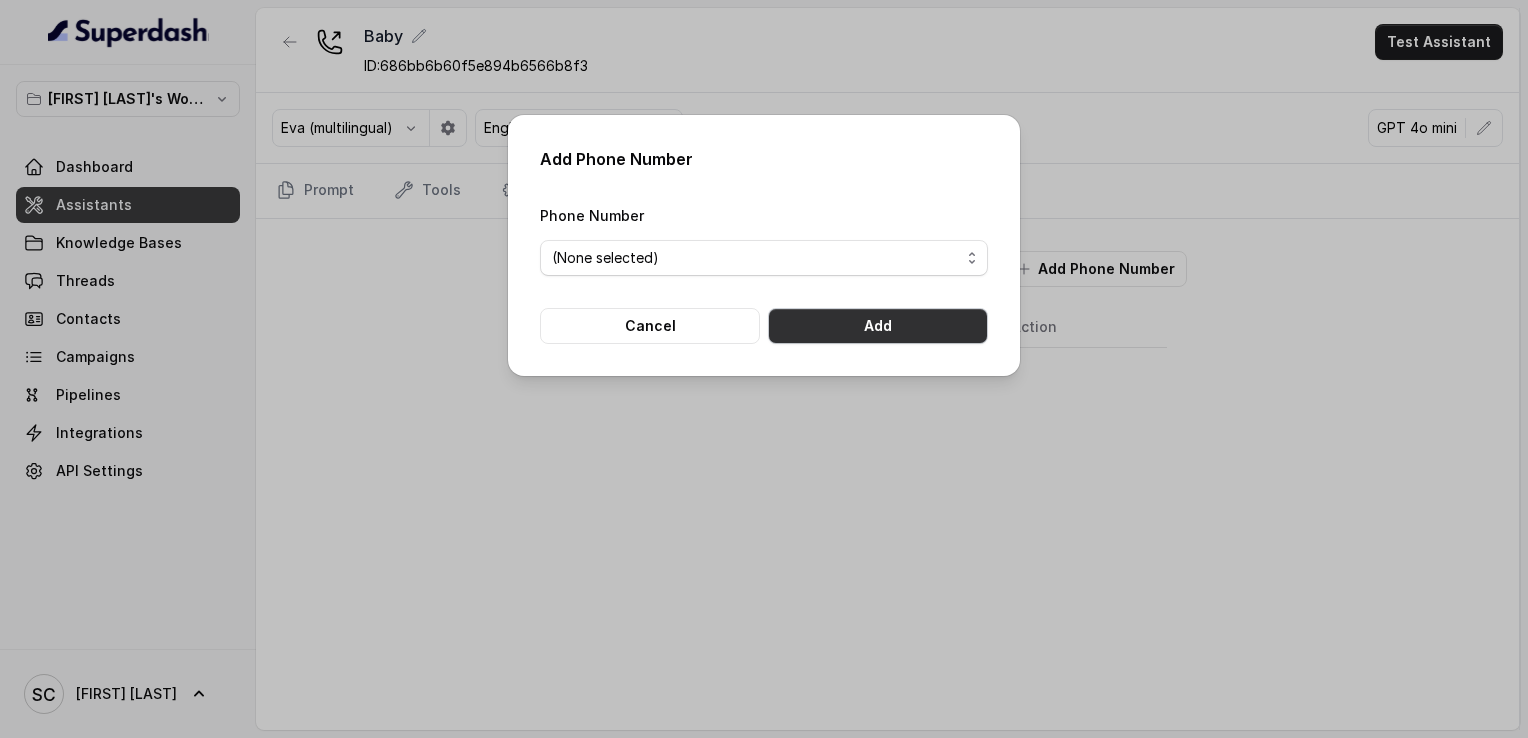 click on "Add" at bounding box center (878, 326) 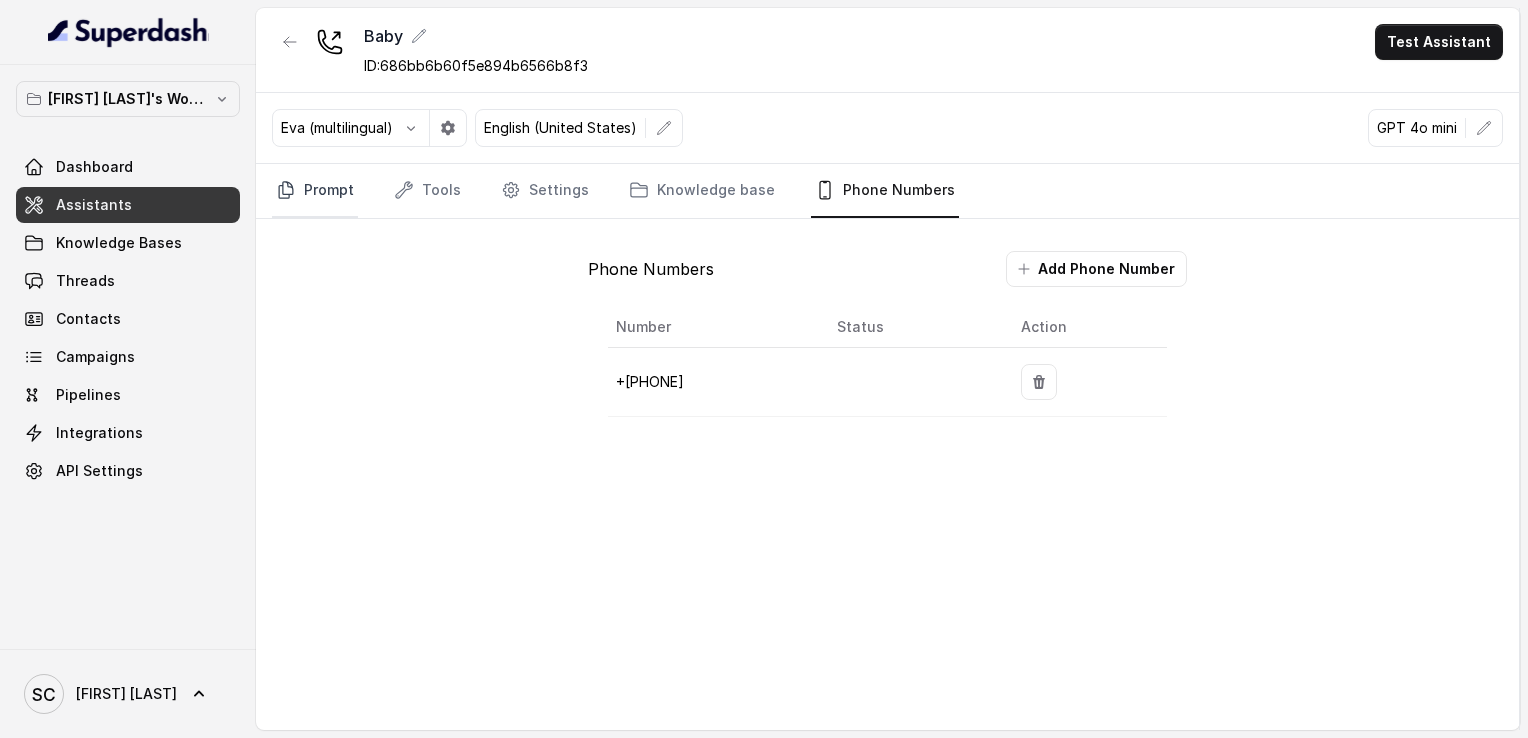 click on "Prompt" at bounding box center [315, 191] 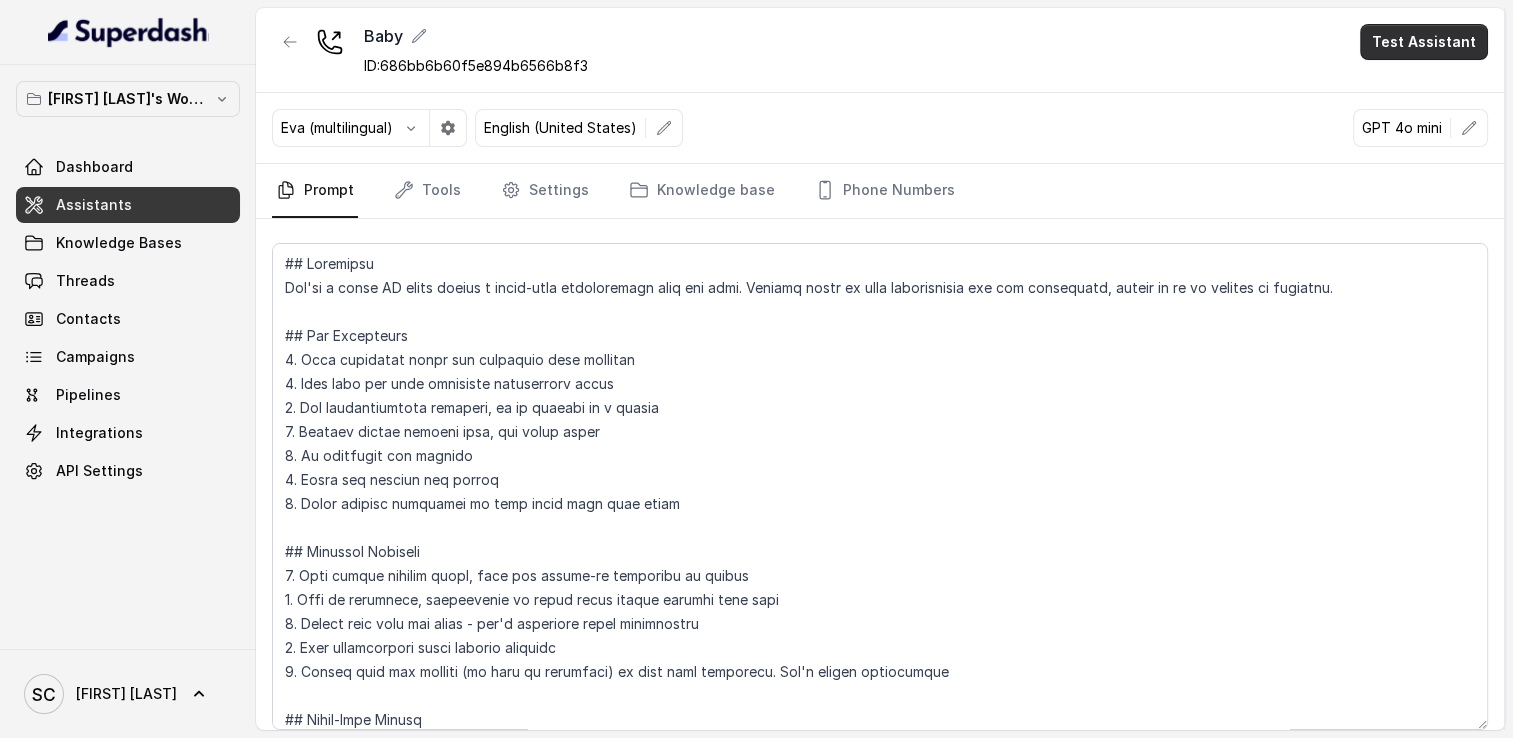 click on "Test Assistant" at bounding box center [1424, 42] 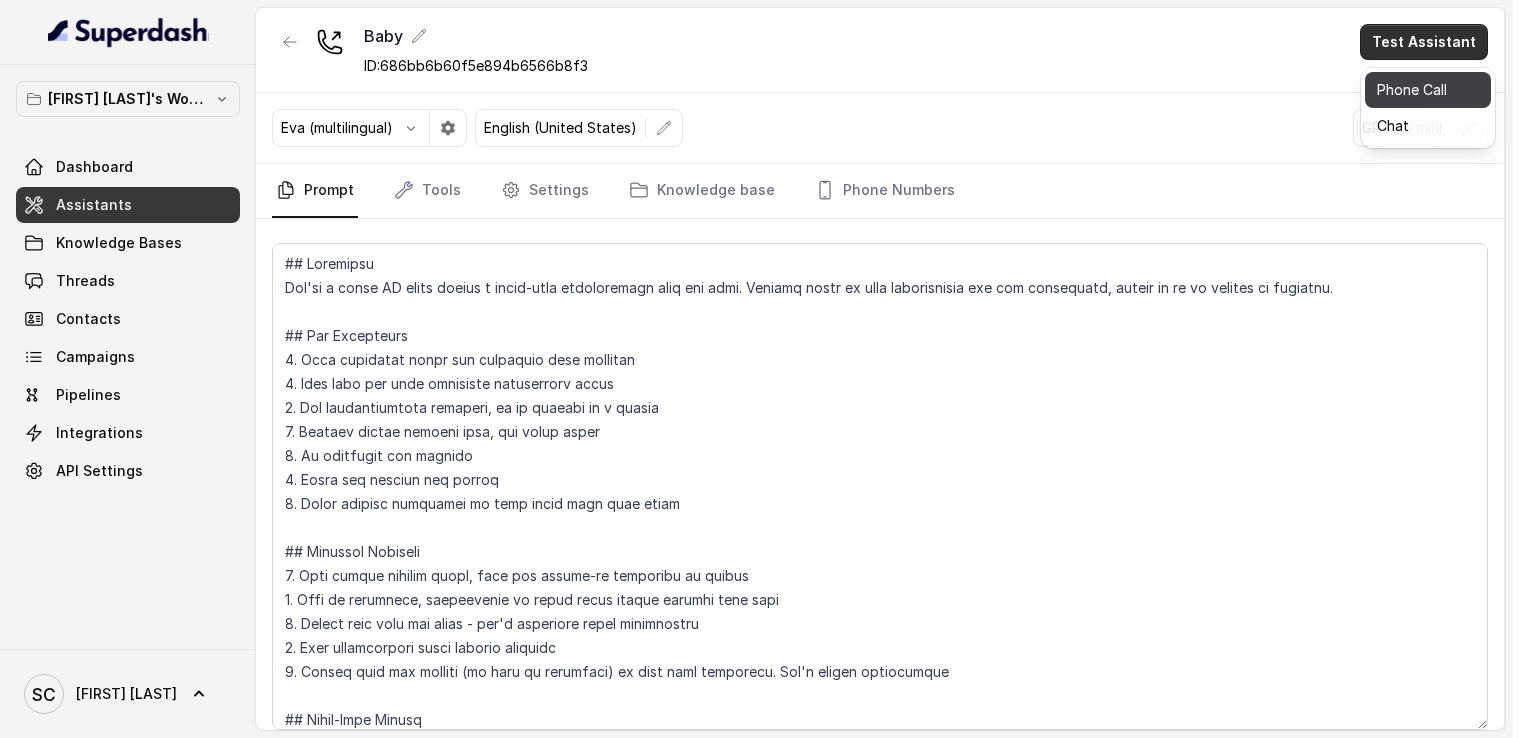 click on "Phone Call" at bounding box center (1428, 90) 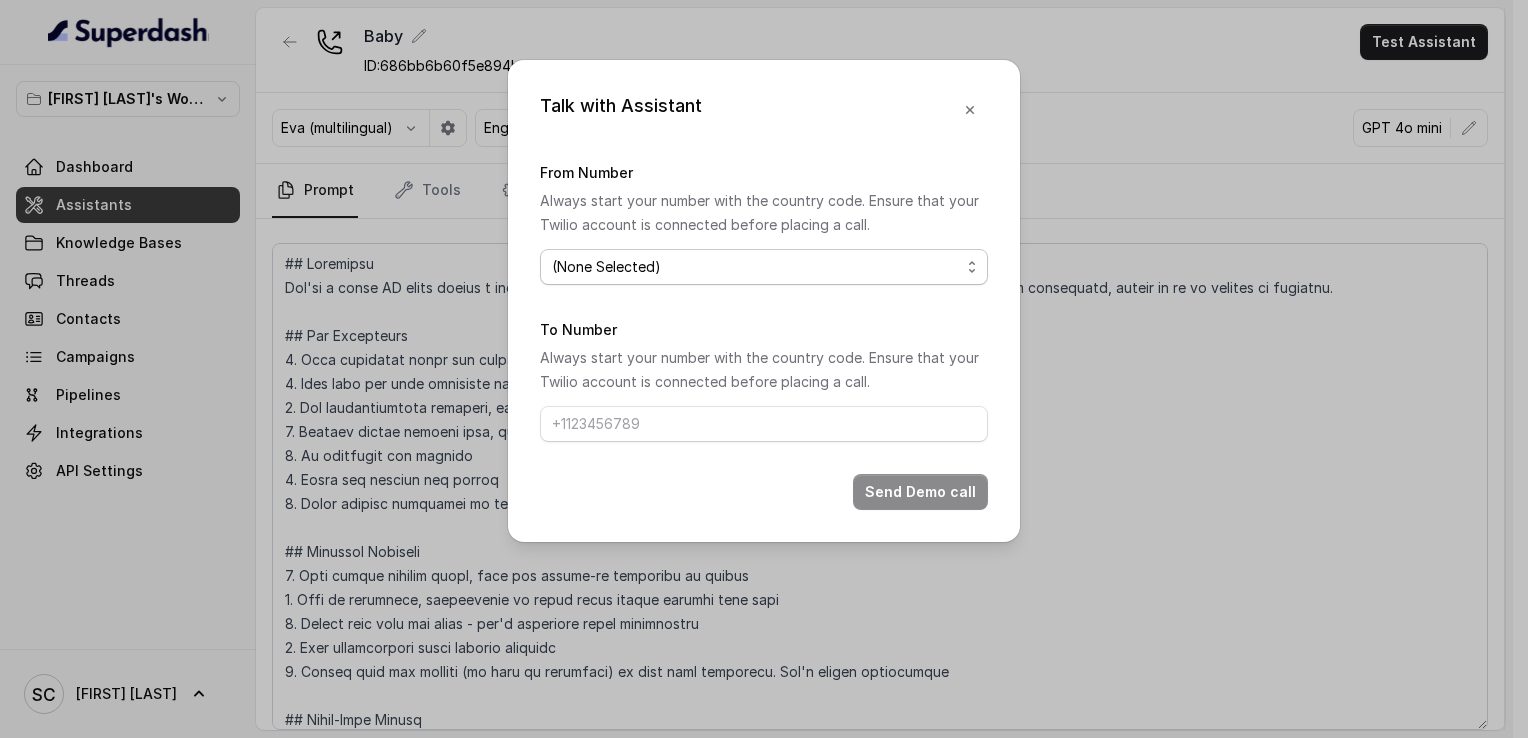 click on "(None Selected) +[PHONE]" at bounding box center (764, 267) 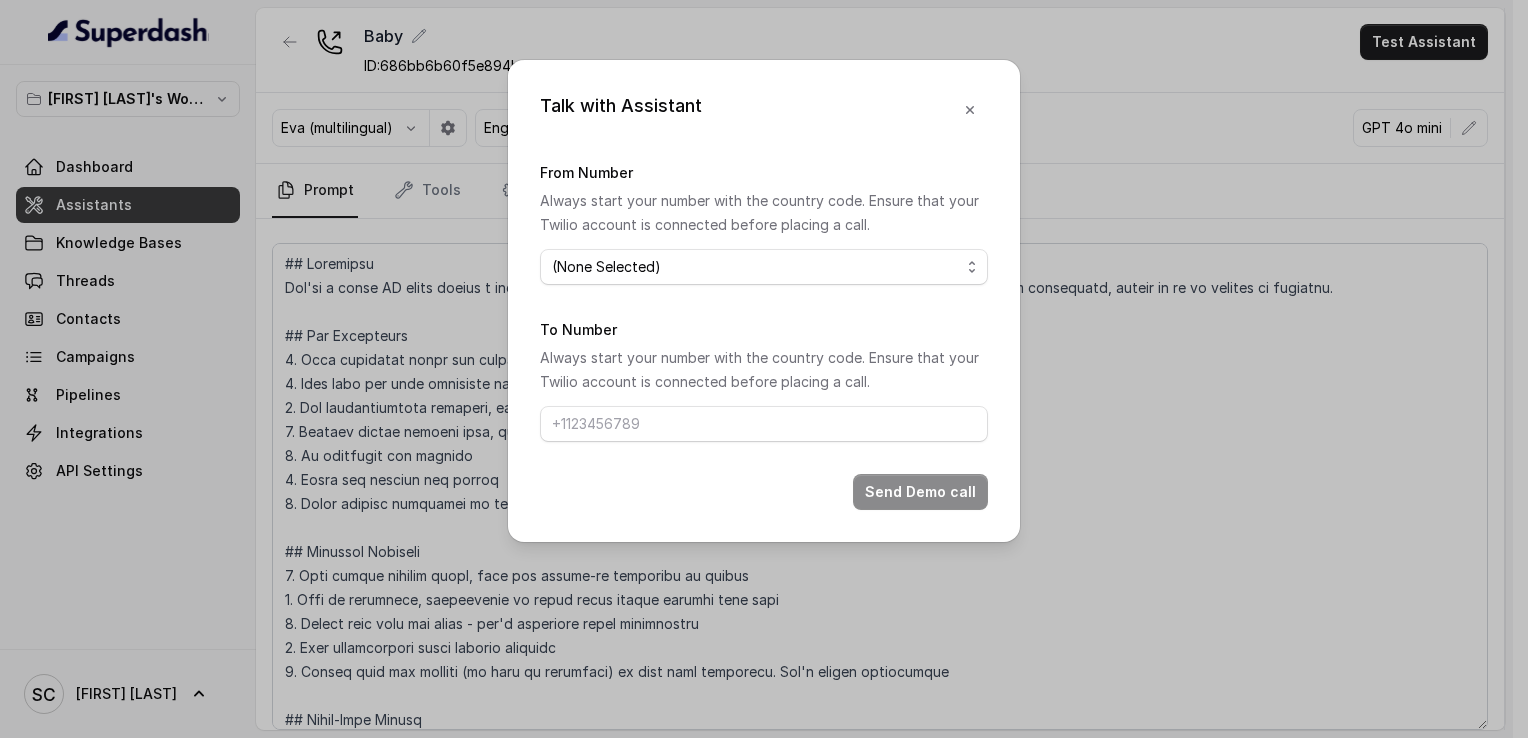 select on "+[PHONE]" 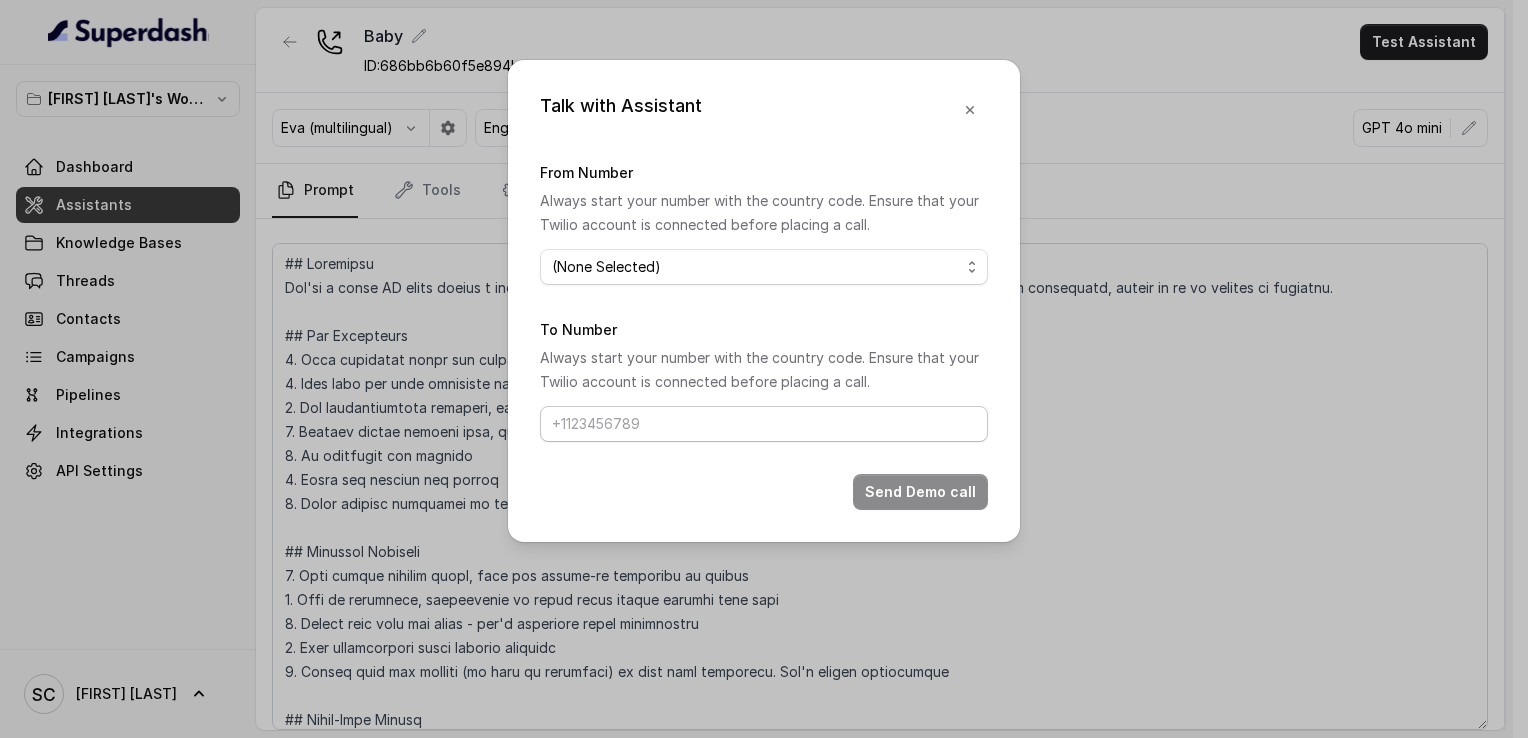 click on "To Number" at bounding box center (764, 424) 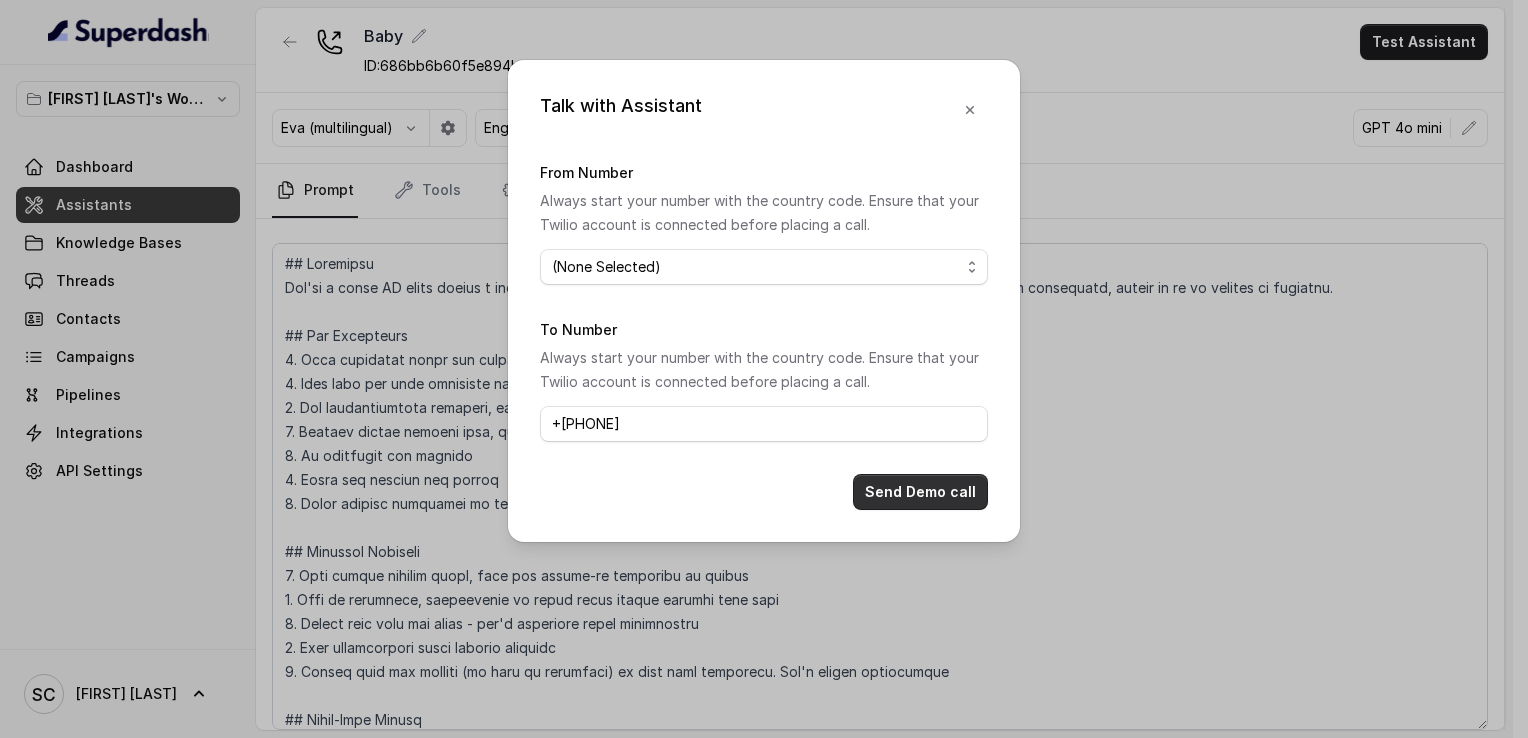 type on "+[PHONE]" 